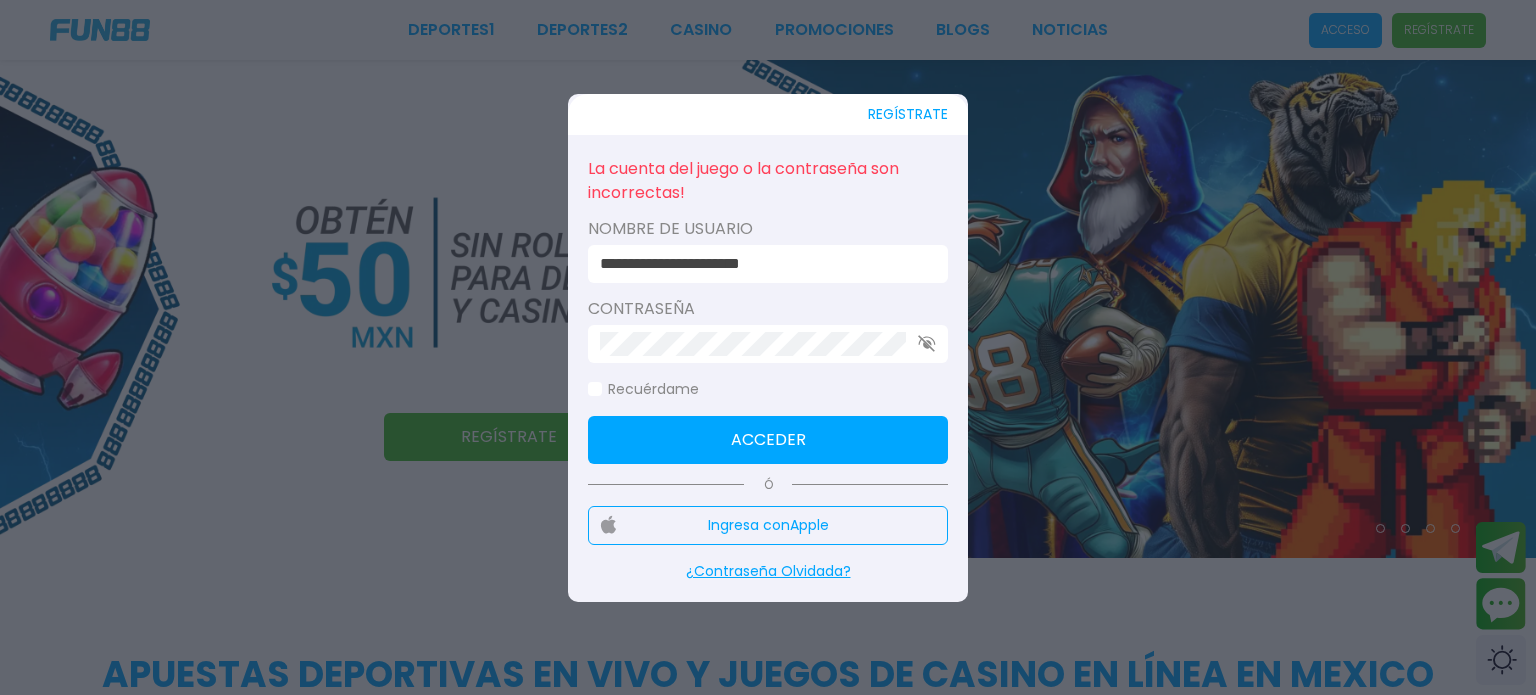 scroll, scrollTop: 0, scrollLeft: 0, axis: both 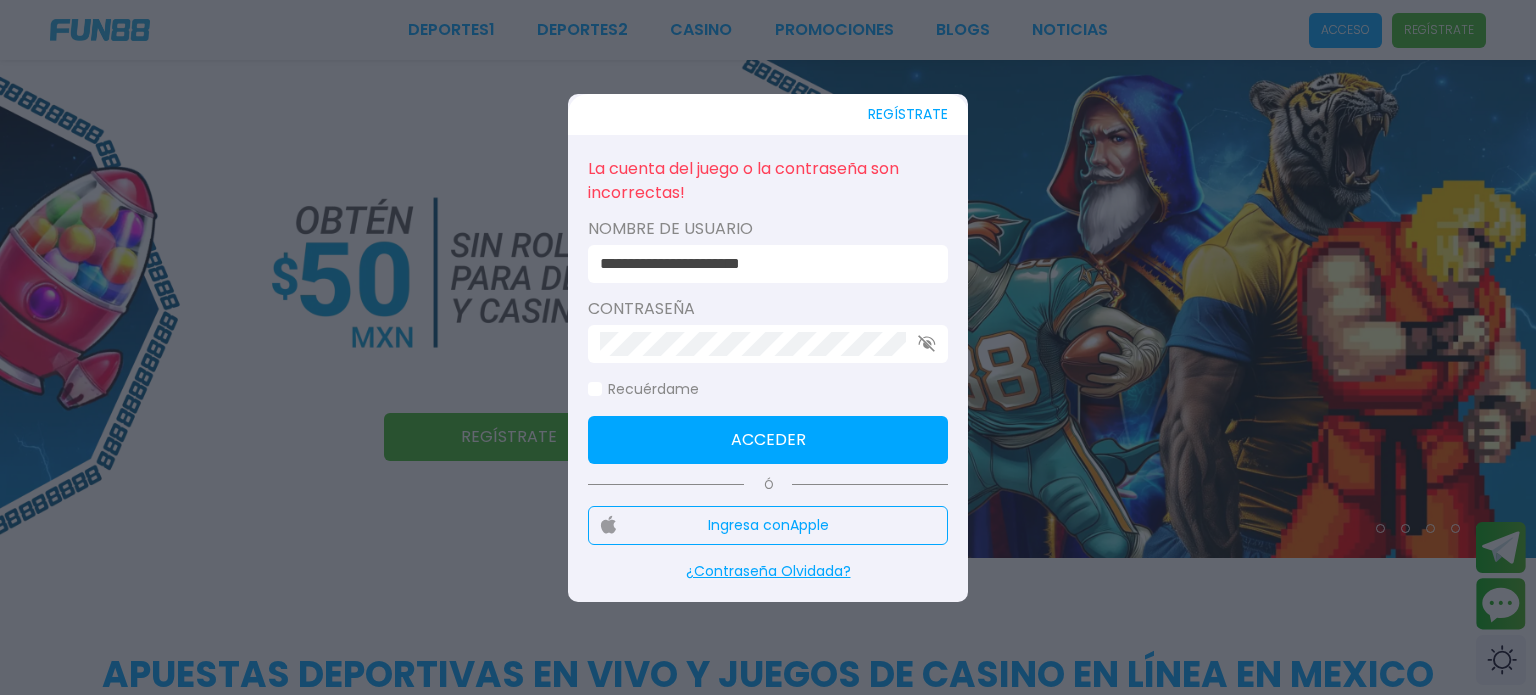 click on "Acceder" at bounding box center (768, 440) 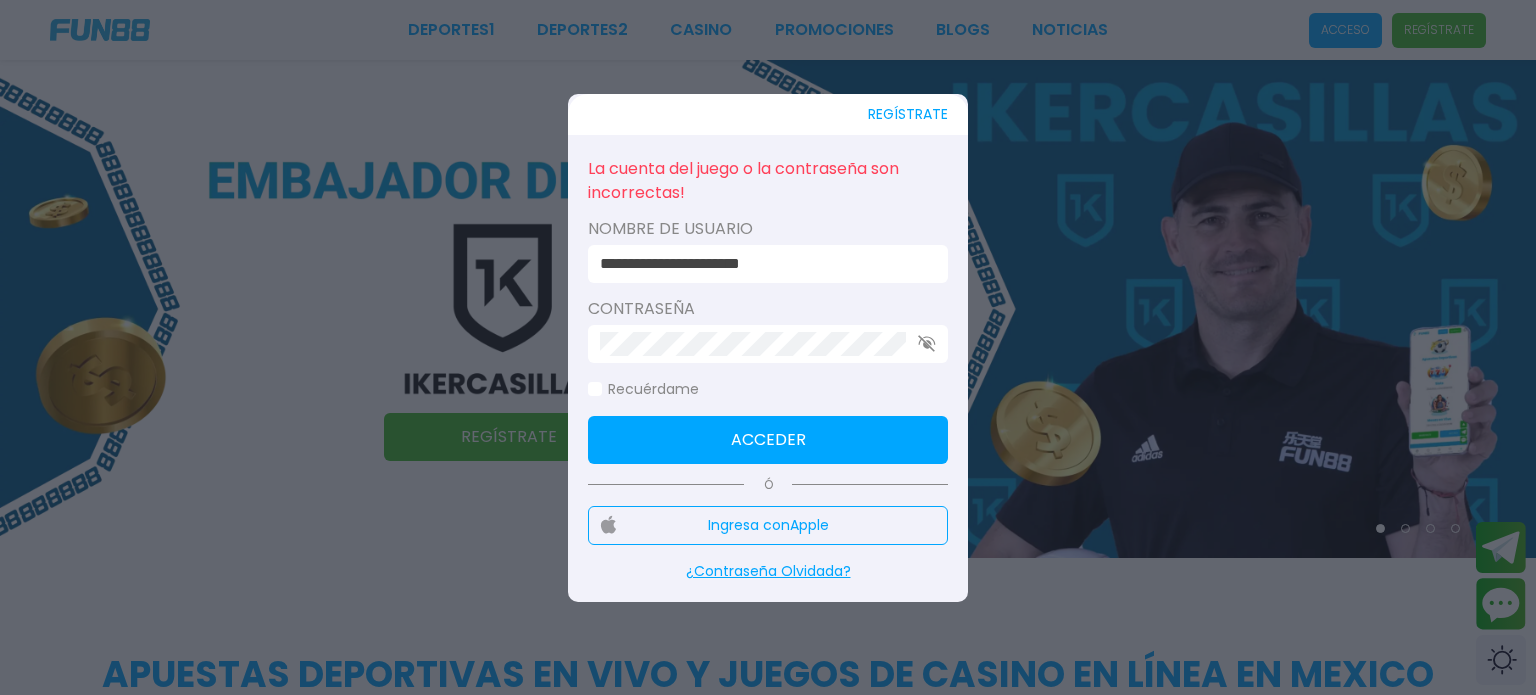 click on "**********" at bounding box center [762, 264] 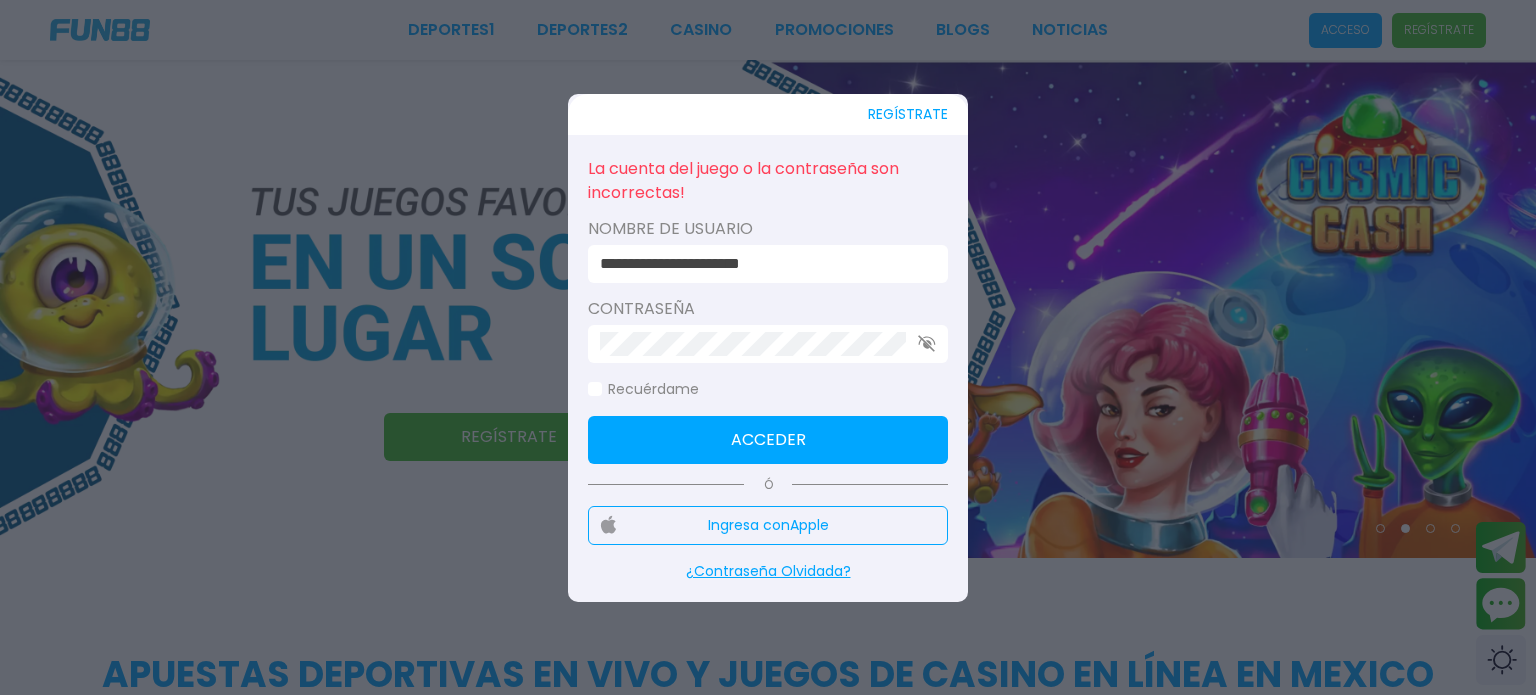 click on "REGÍSTRATE" at bounding box center [908, 114] 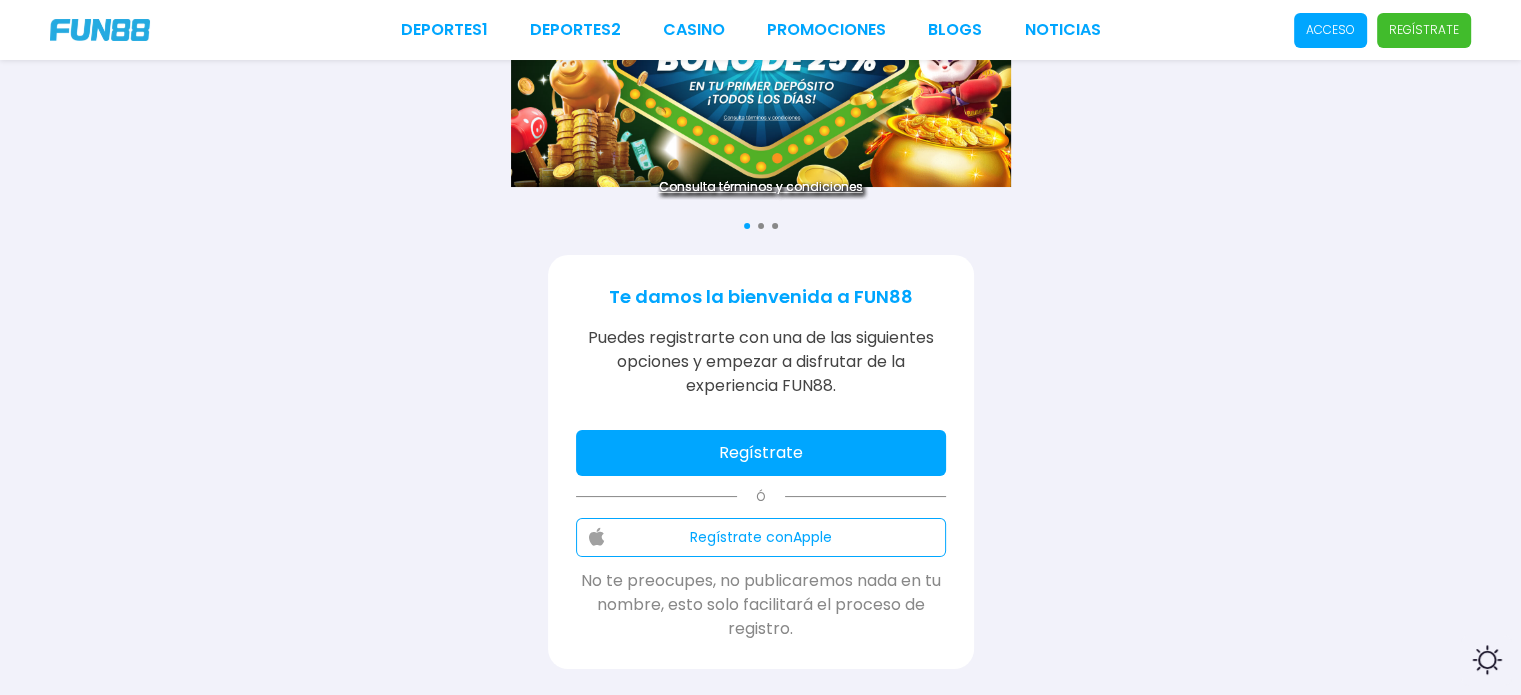 scroll, scrollTop: 300, scrollLeft: 0, axis: vertical 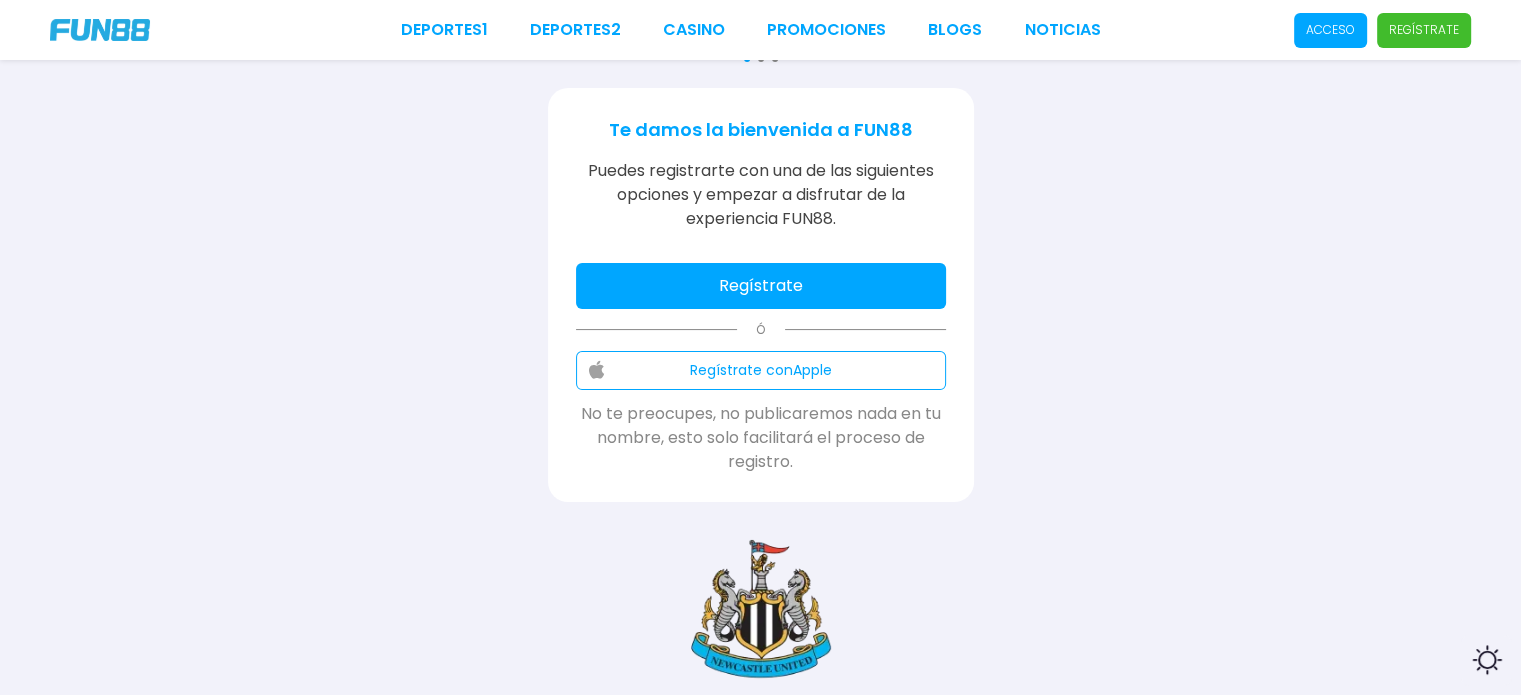 click on "Regístrate" at bounding box center (761, 286) 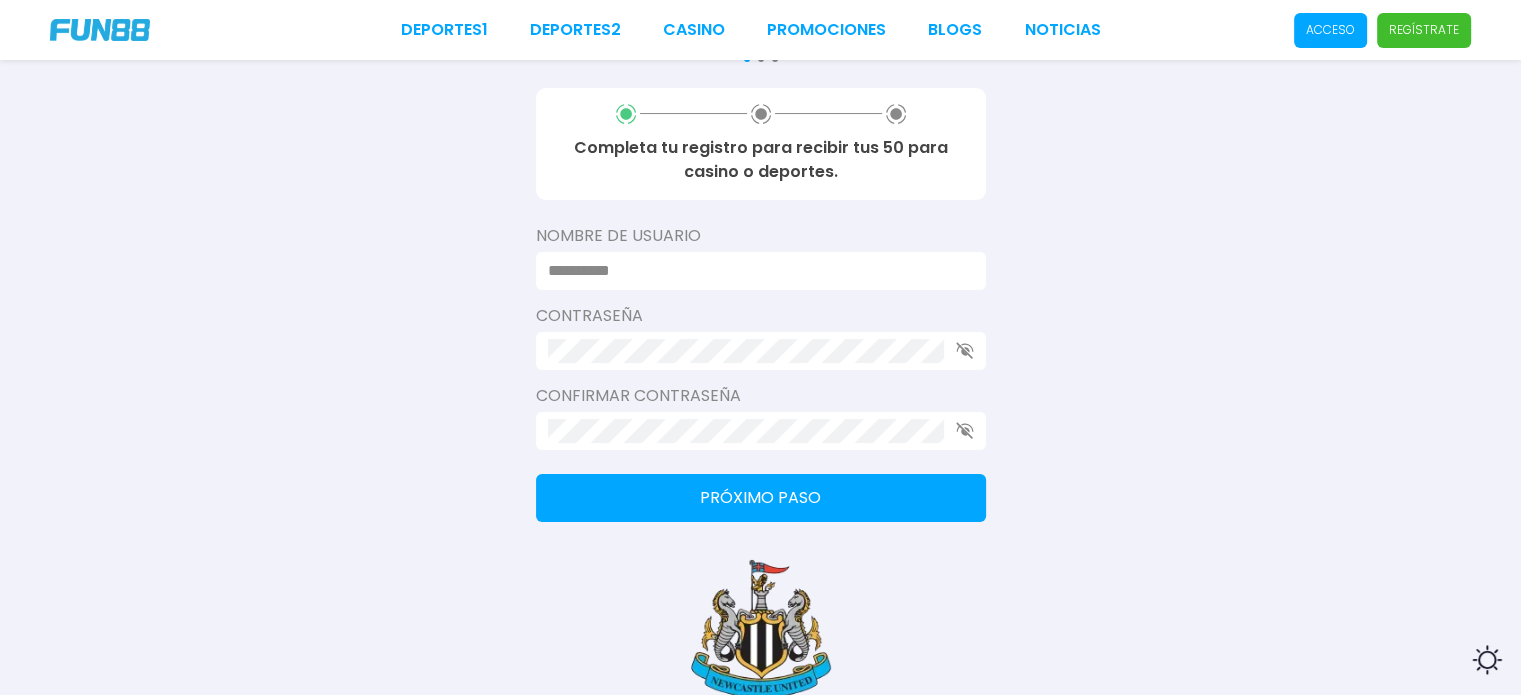 click at bounding box center [755, 271] 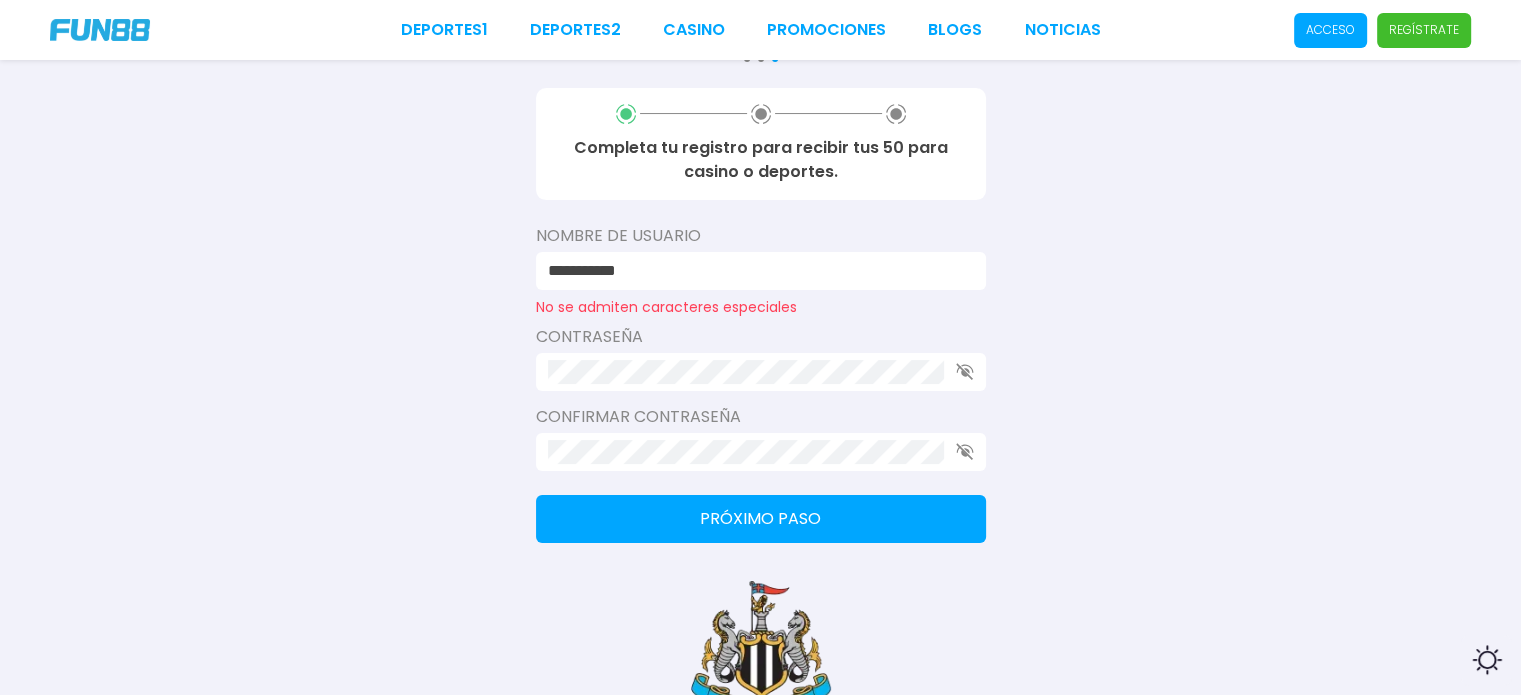 click at bounding box center (761, 452) 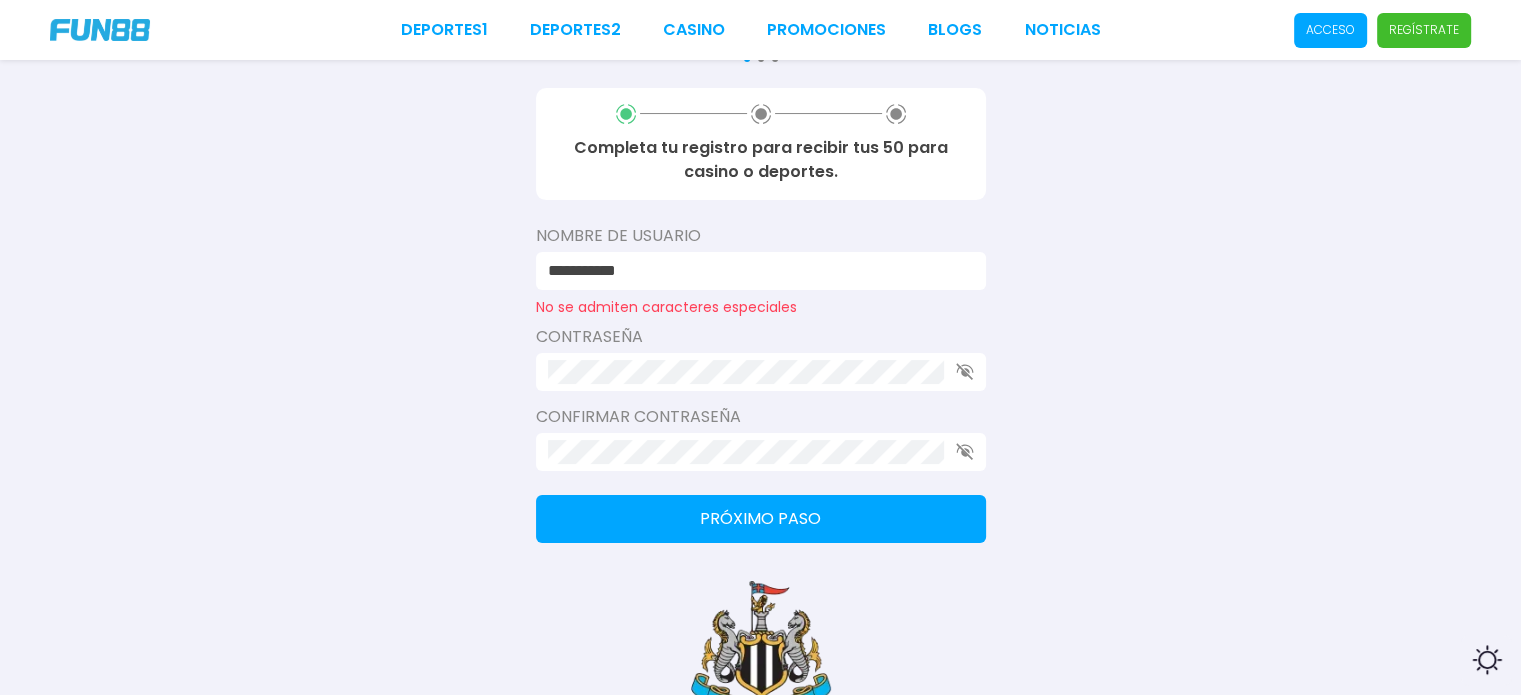 drag, startPoint x: 664, startPoint y: 269, endPoint x: 589, endPoint y: 273, distance: 75.10659 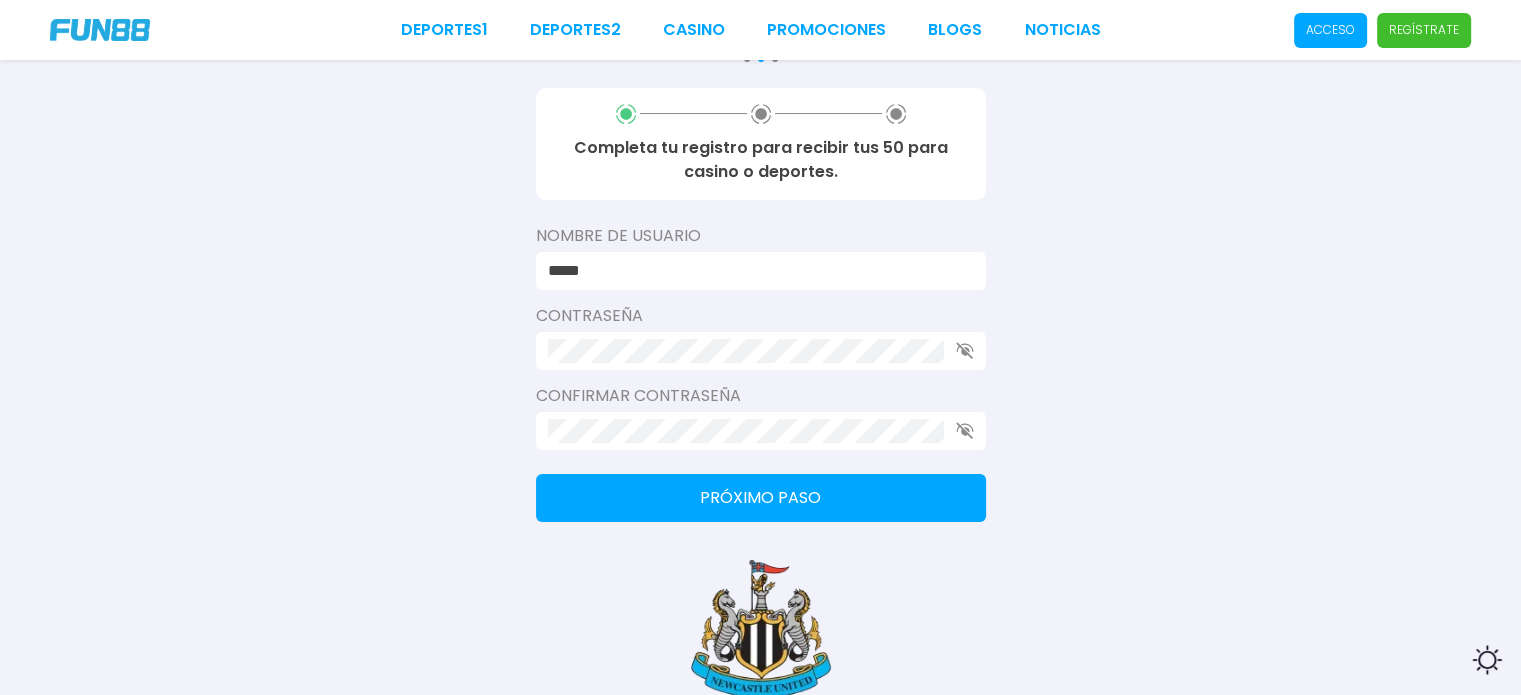 click on "Completa tu registro para recibir tus 50 para casino o deportes. Nombre de usuario ***** Contraseña Confirmar contraseña Próximo paso" at bounding box center [761, 305] 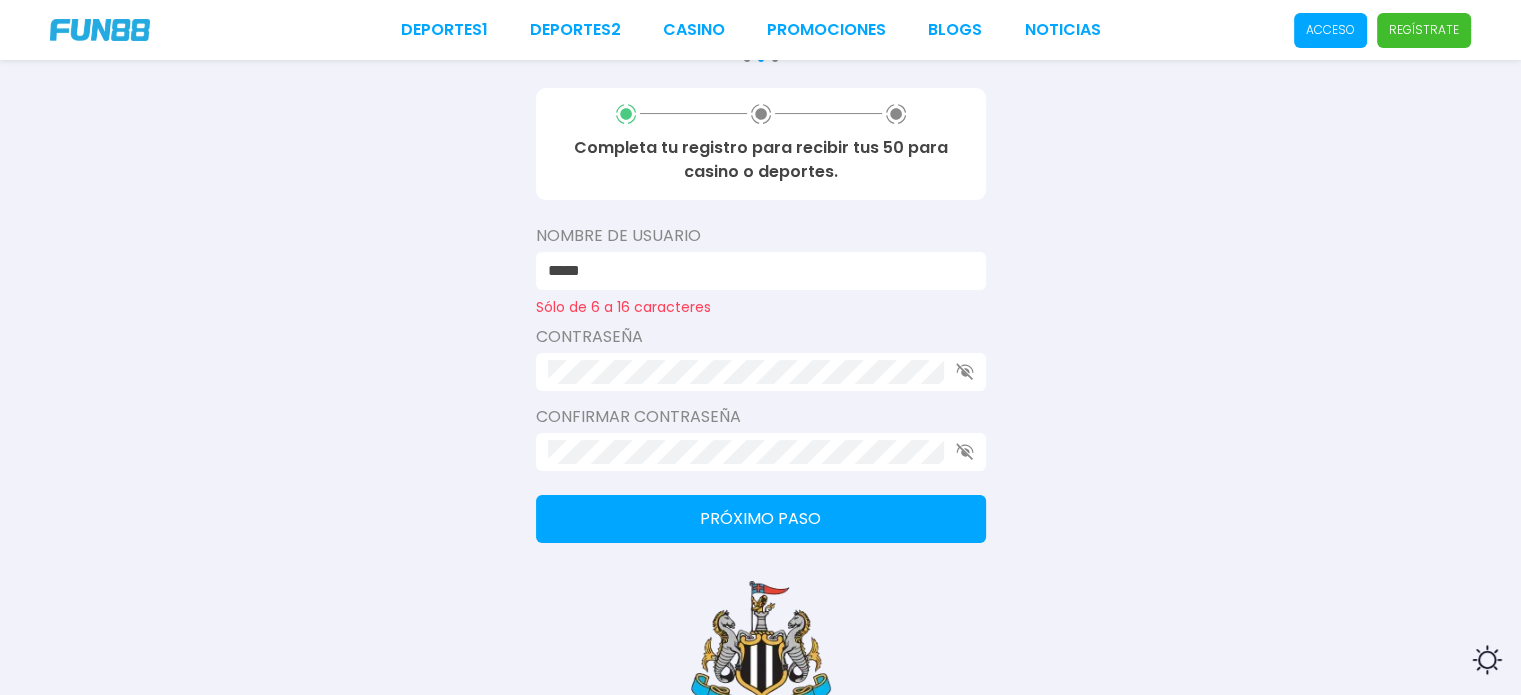 click on "*****" at bounding box center [755, 271] 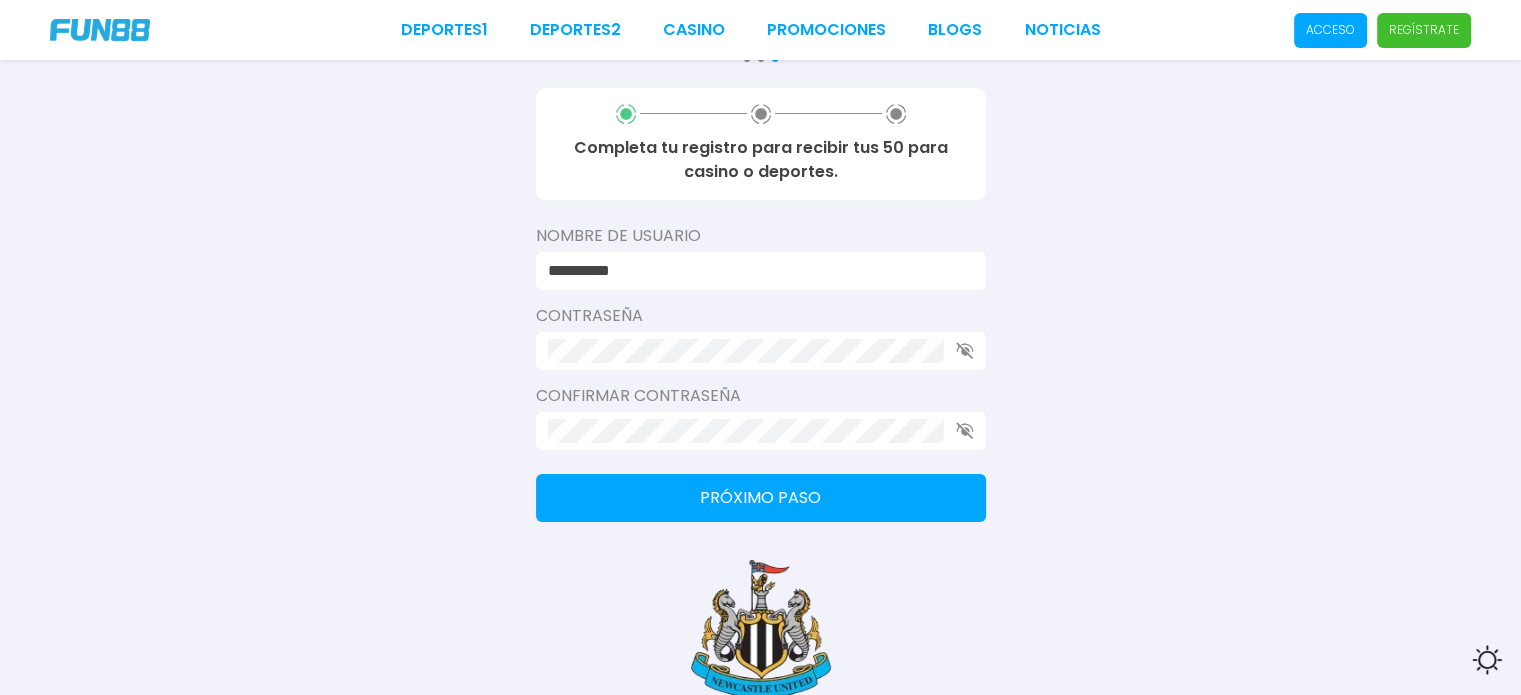 type on "**********" 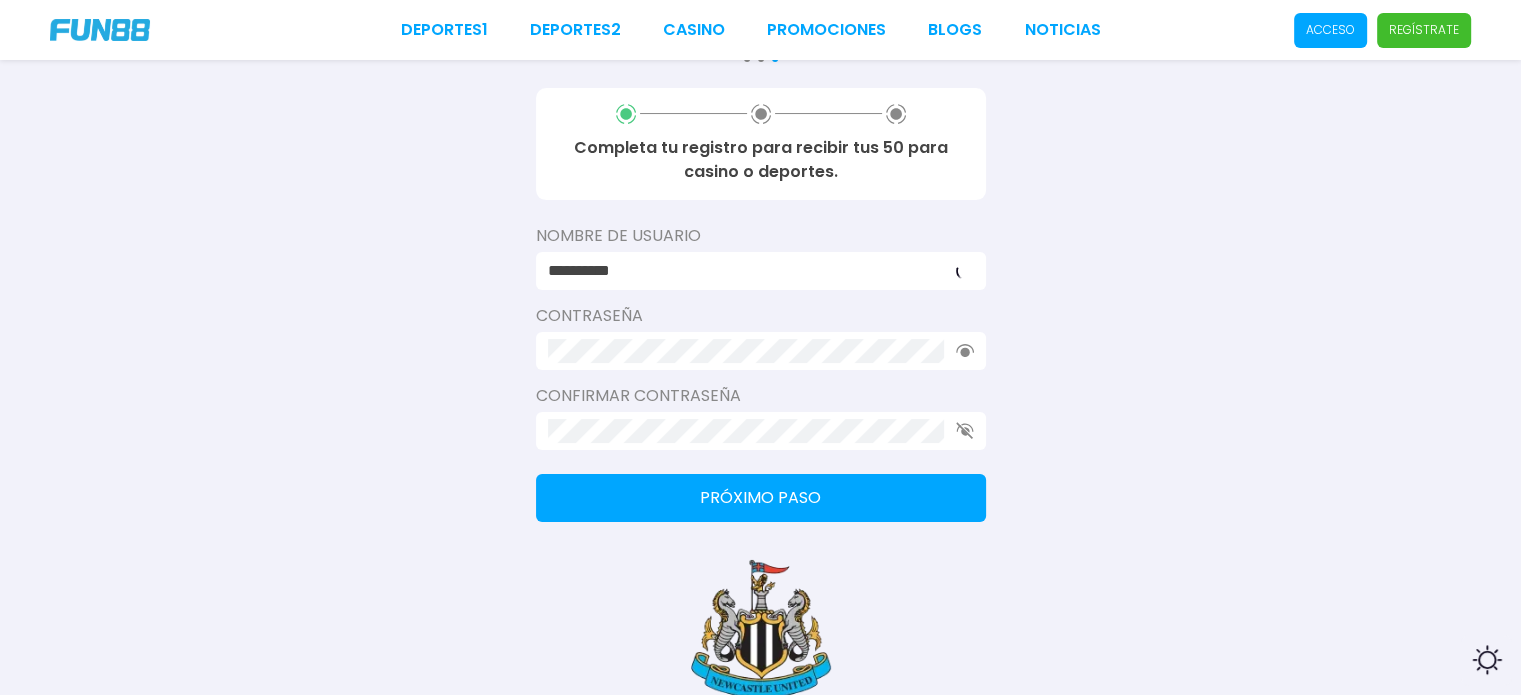 click 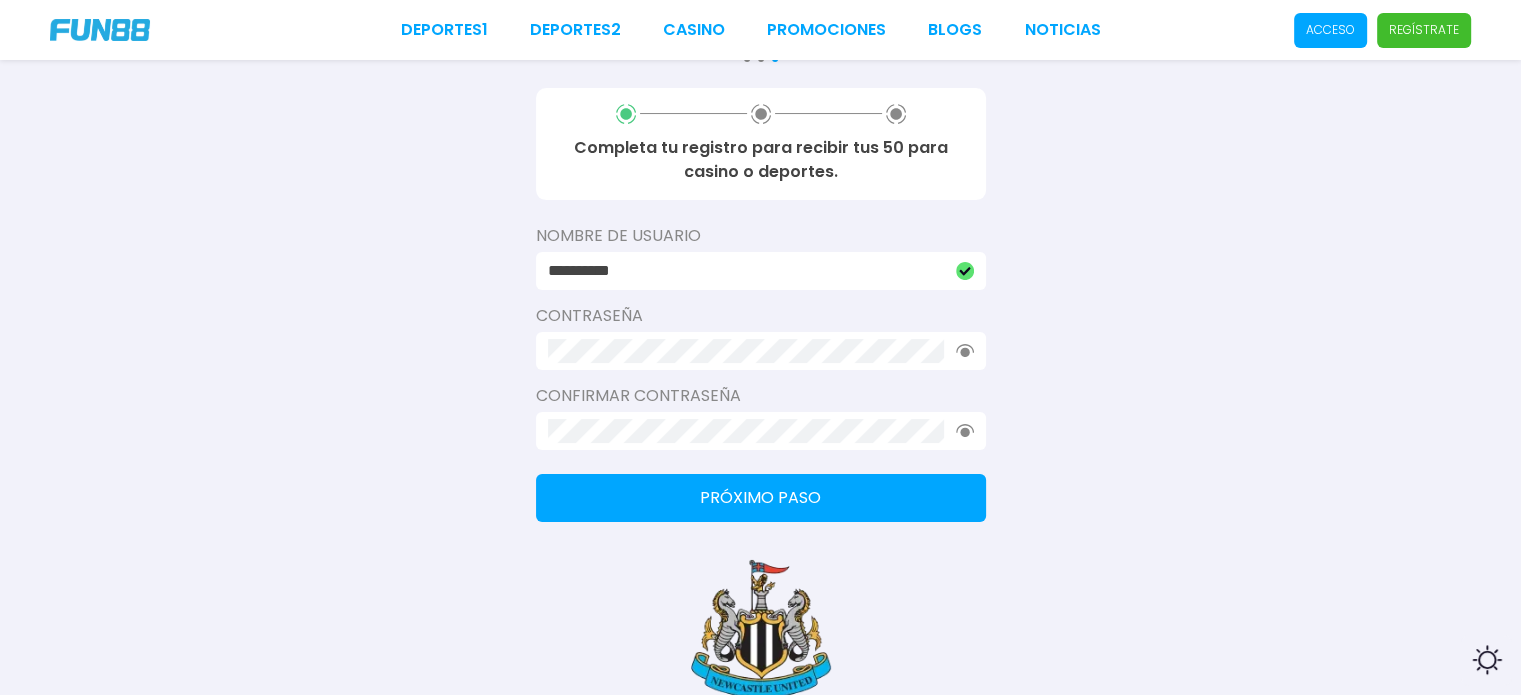 click on "Próximo paso" at bounding box center [761, 498] 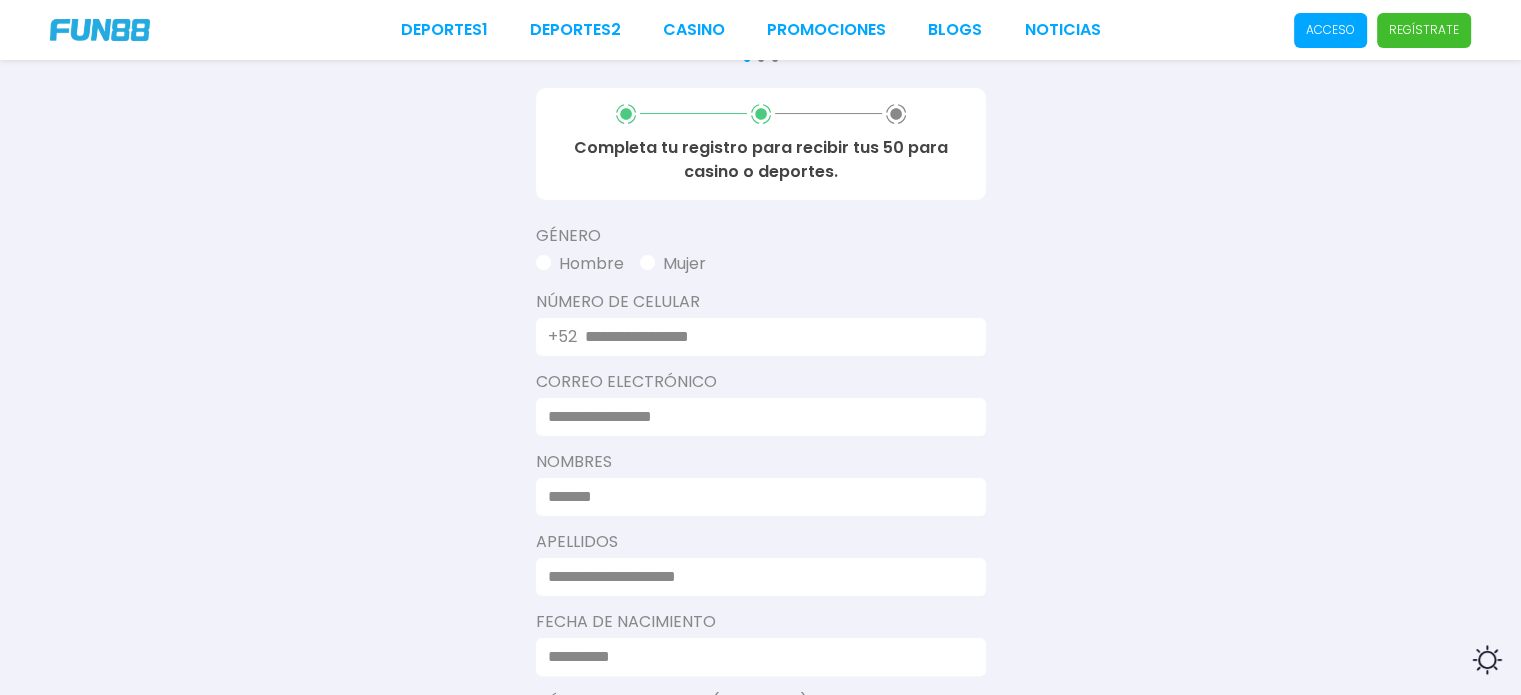 click on "Hombre" at bounding box center [580, 264] 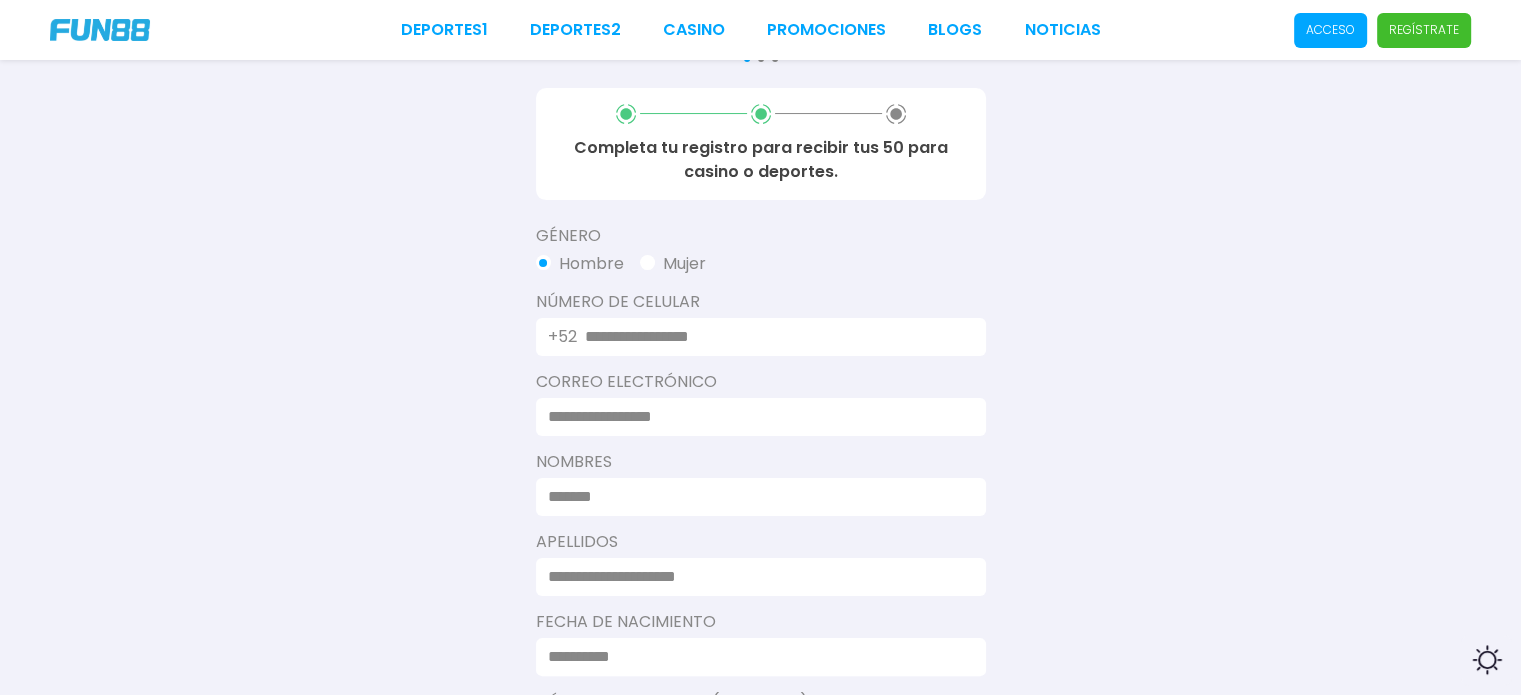 click at bounding box center (773, 337) 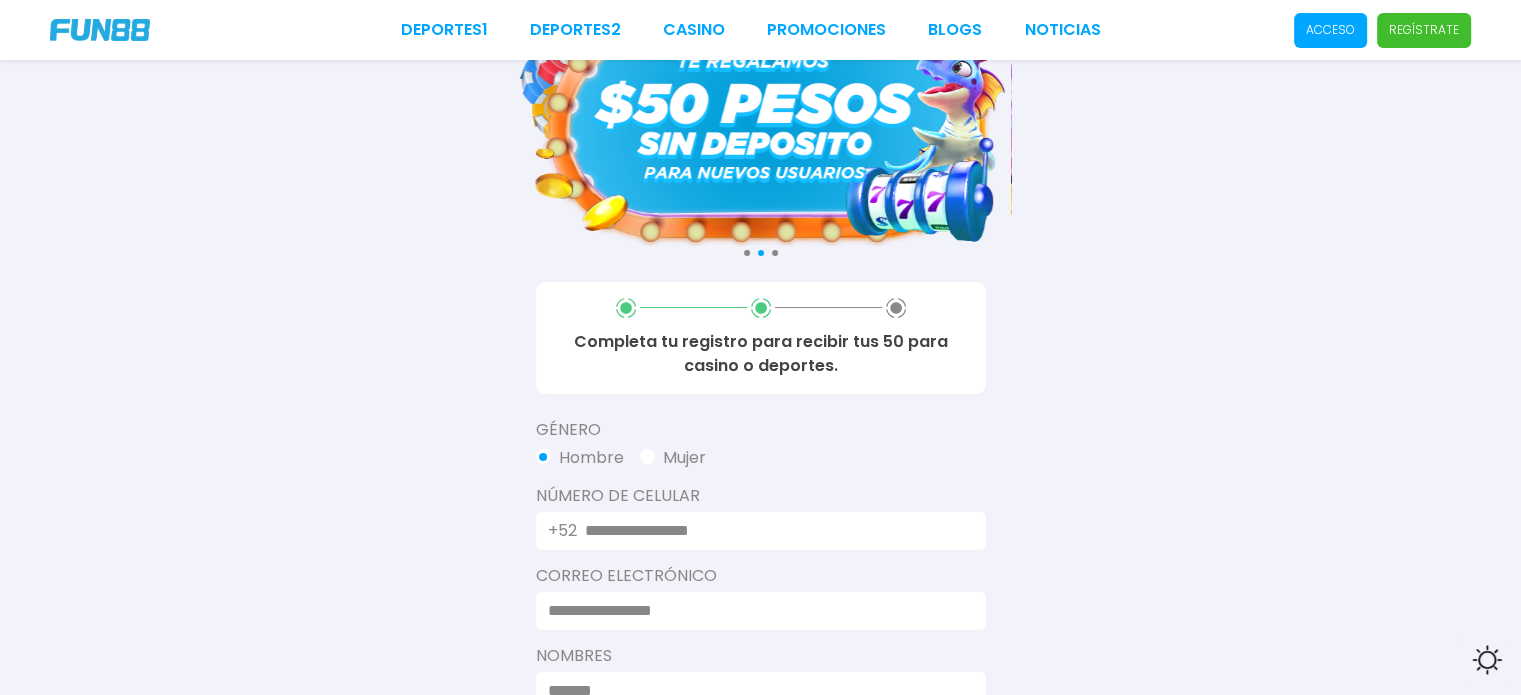 scroll, scrollTop: 100, scrollLeft: 0, axis: vertical 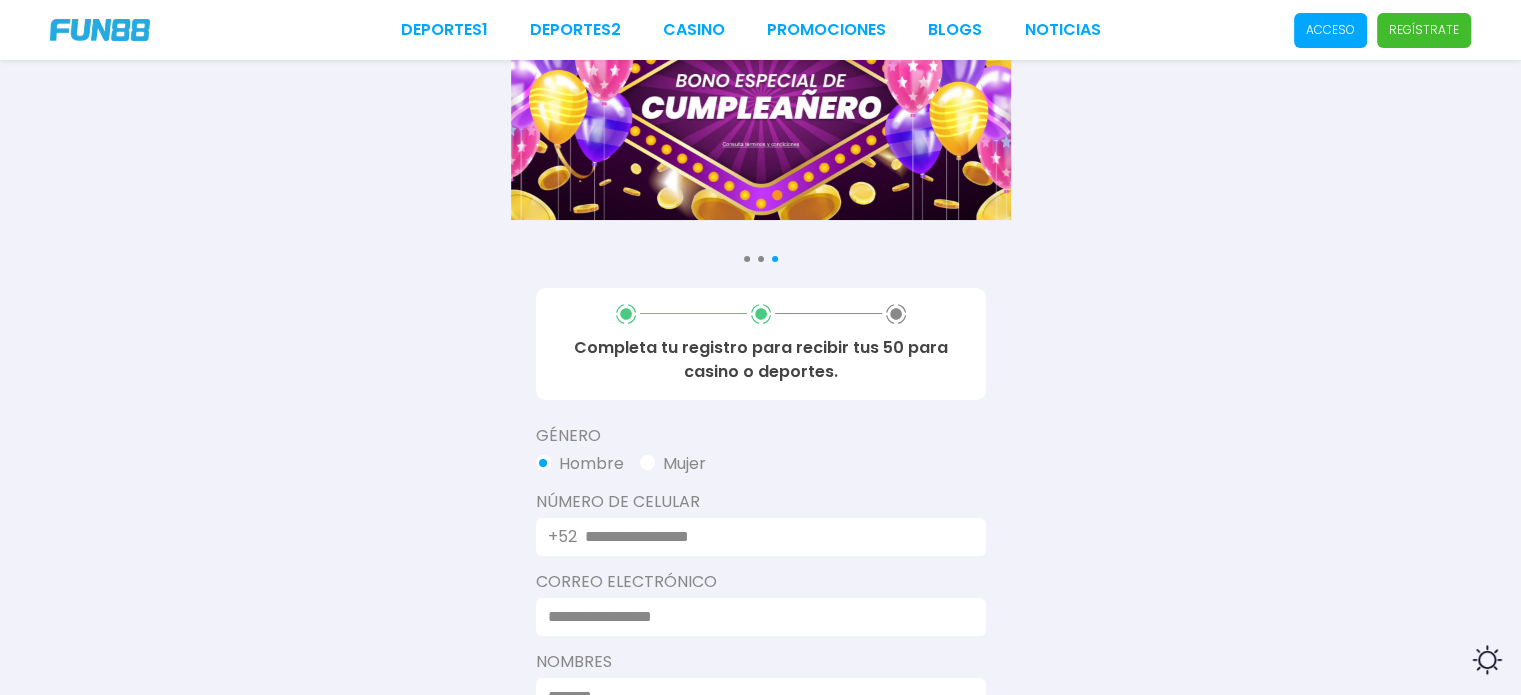click on "Acceso" at bounding box center (1330, 30) 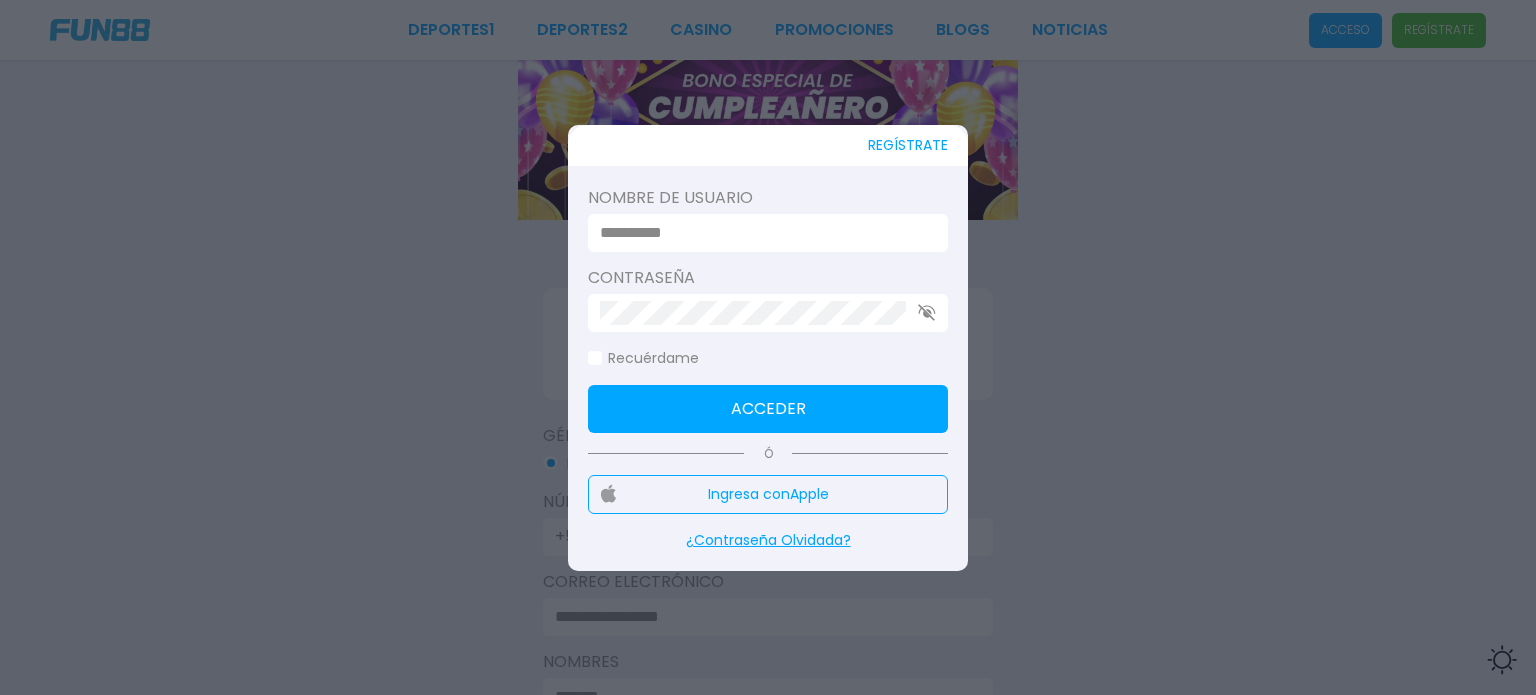 drag, startPoint x: 768, startPoint y: 242, endPoint x: 447, endPoint y: 215, distance: 322.1335 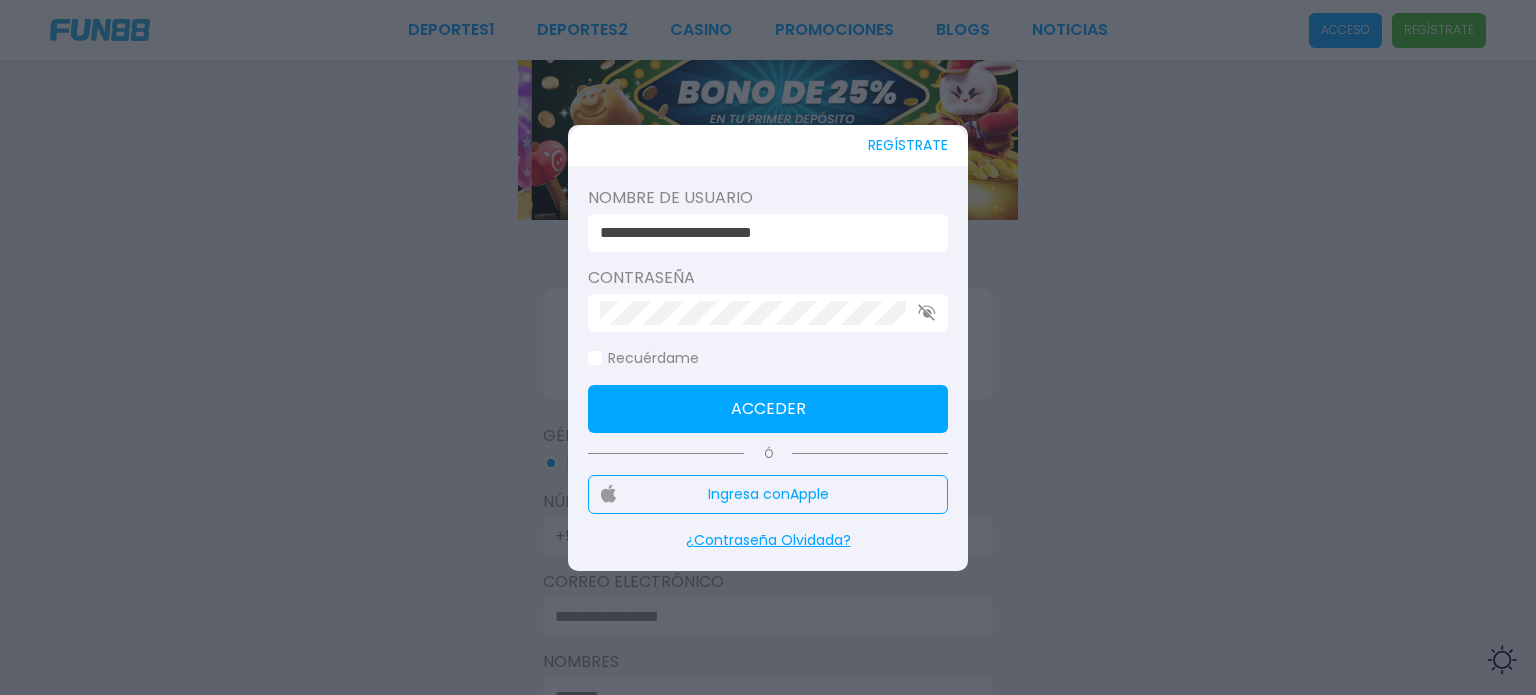 drag, startPoint x: 855, startPoint y: 242, endPoint x: 694, endPoint y: 247, distance: 161.07762 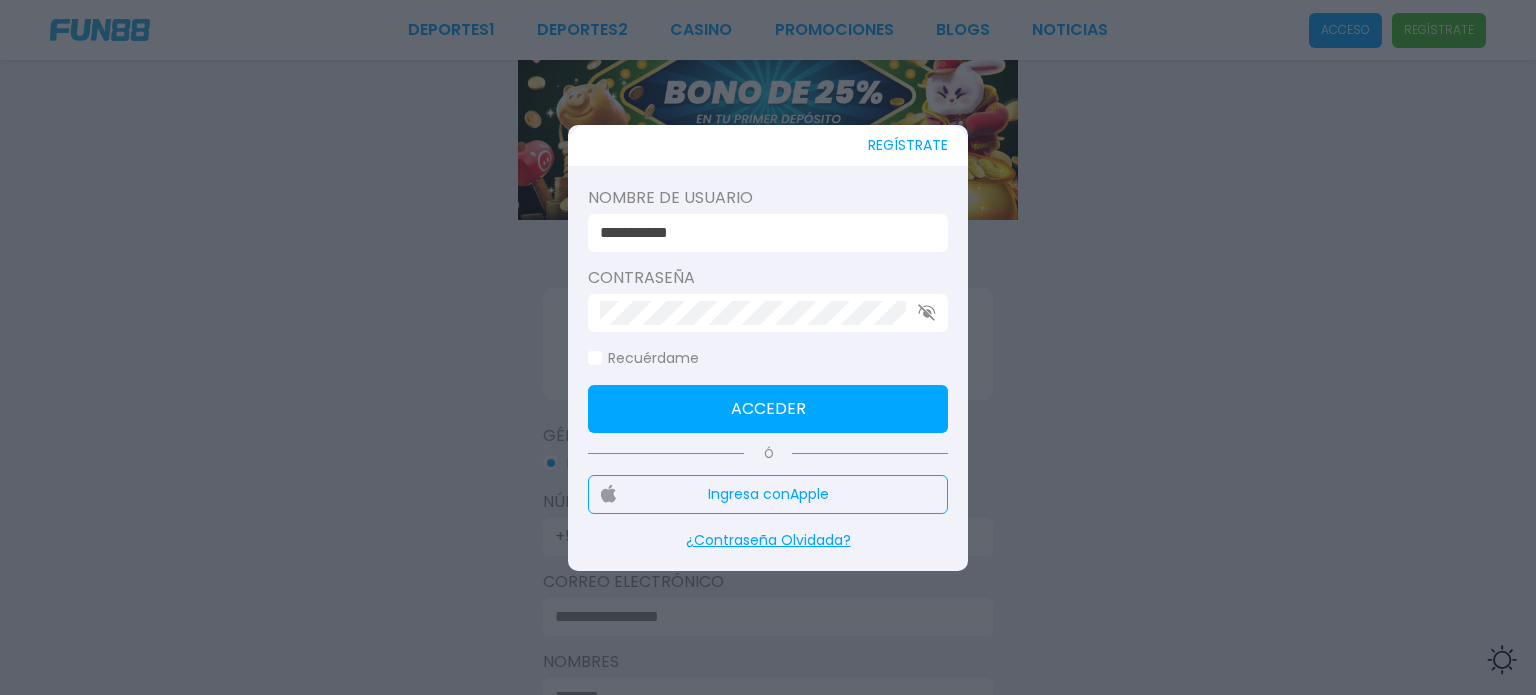 type on "**********" 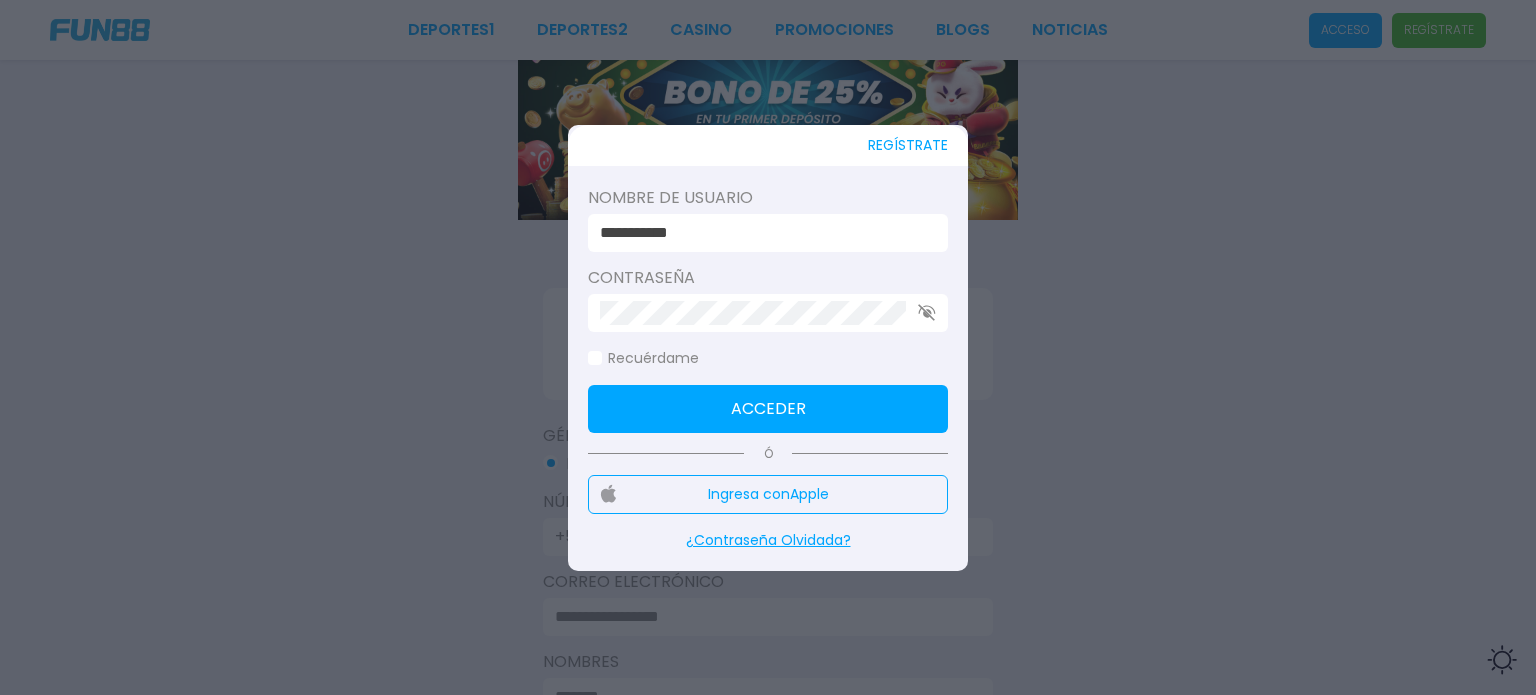 click on "Acceder" at bounding box center (768, 409) 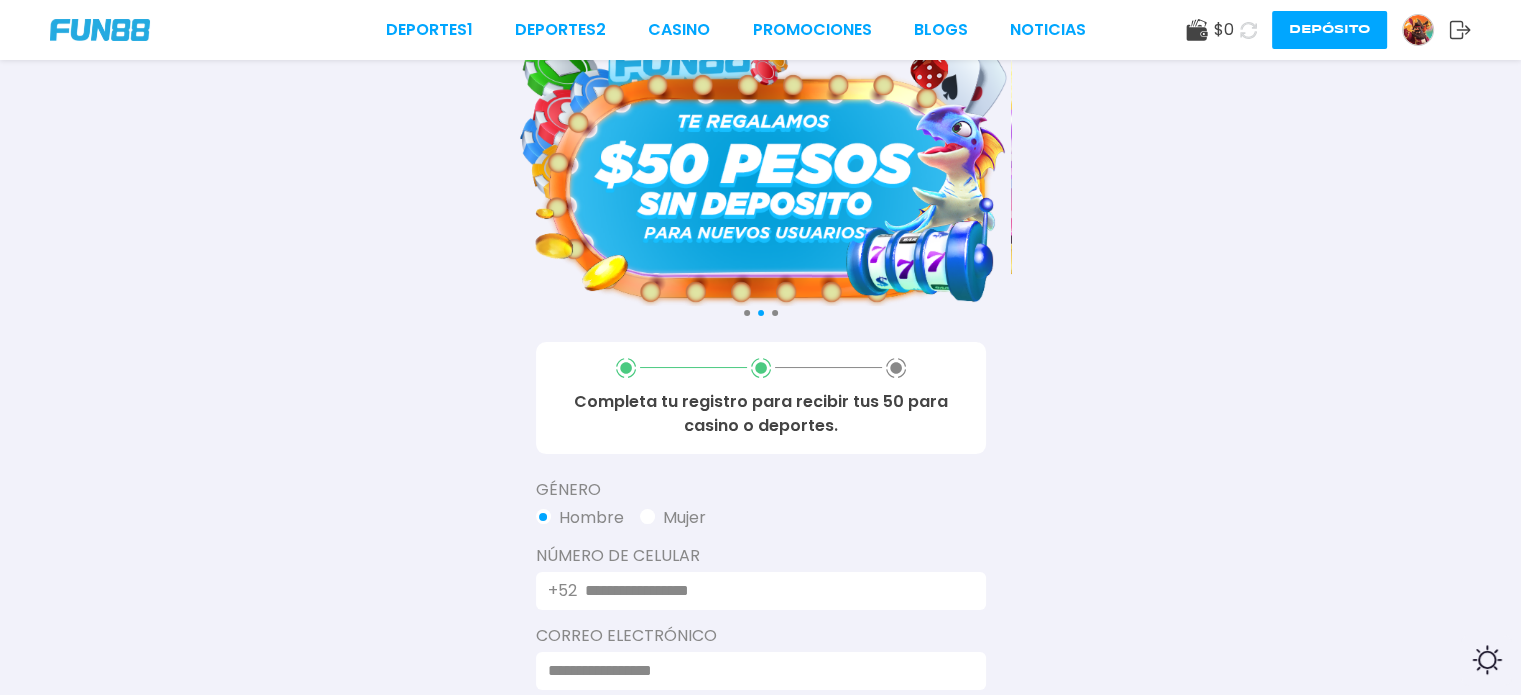 scroll, scrollTop: 0, scrollLeft: 0, axis: both 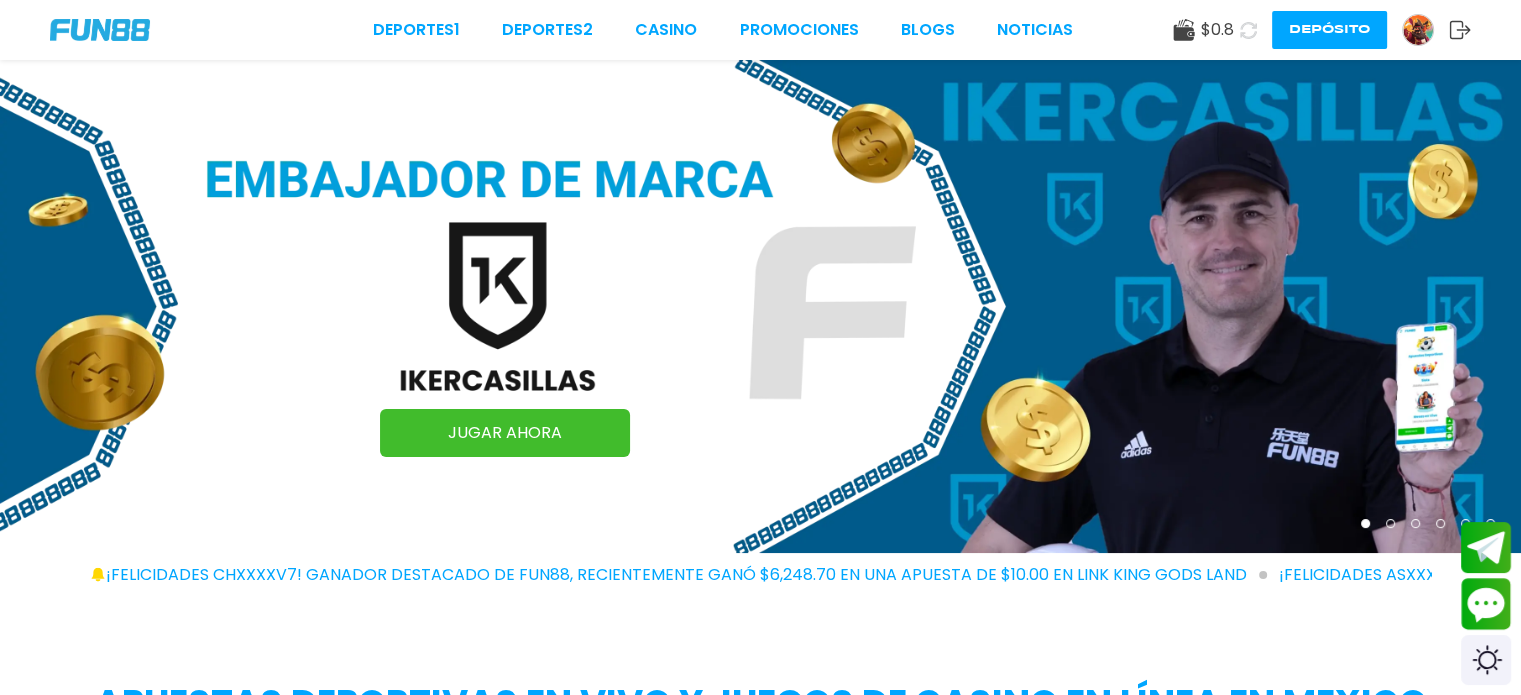 click at bounding box center [1418, 30] 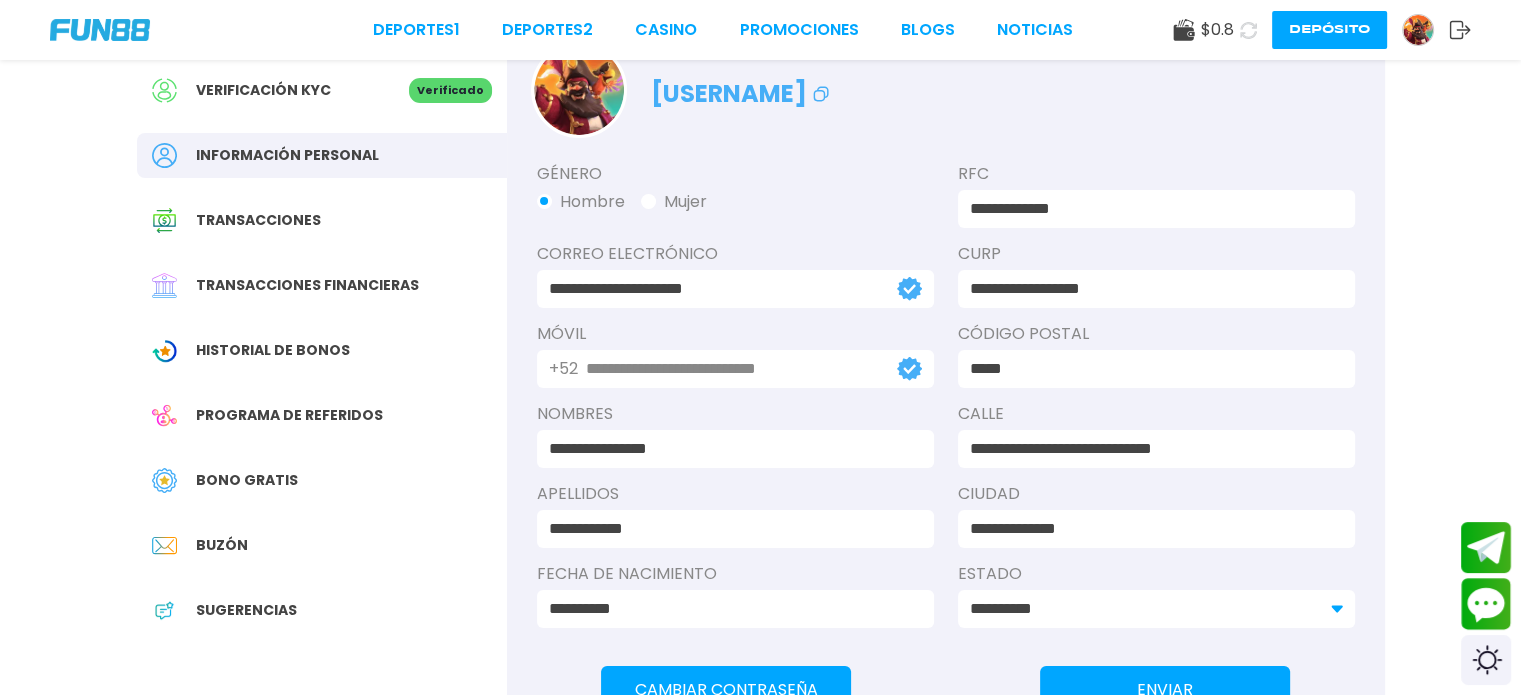 scroll, scrollTop: 100, scrollLeft: 0, axis: vertical 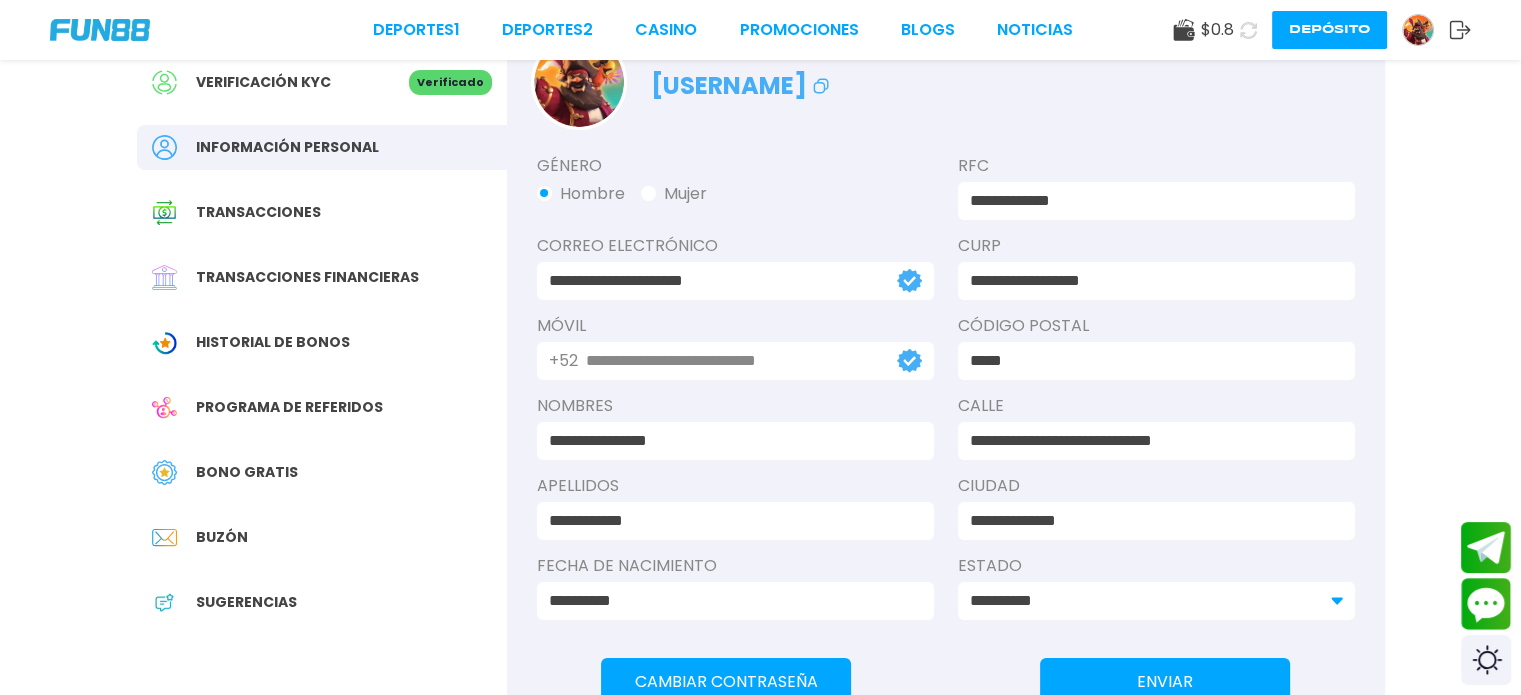 click on "Transacciones" at bounding box center (258, 212) 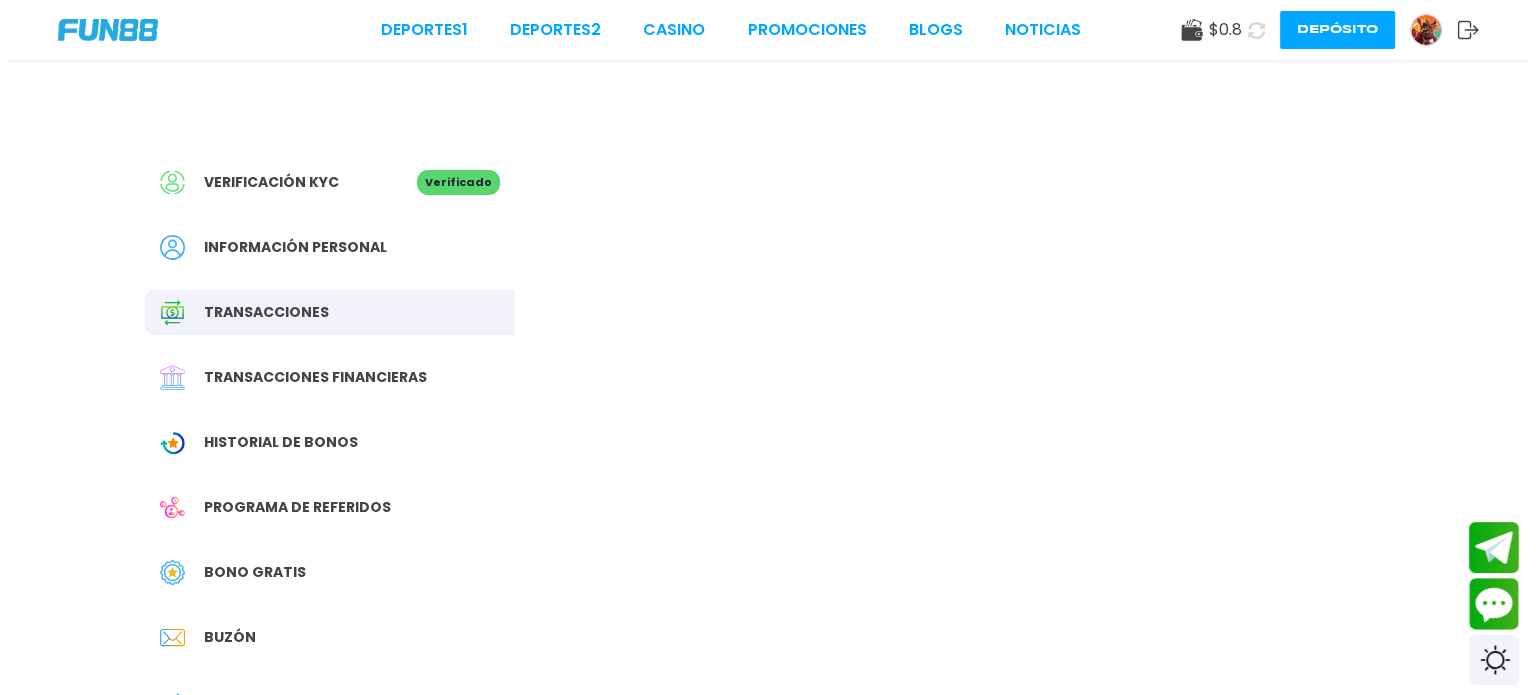 scroll, scrollTop: 0, scrollLeft: 0, axis: both 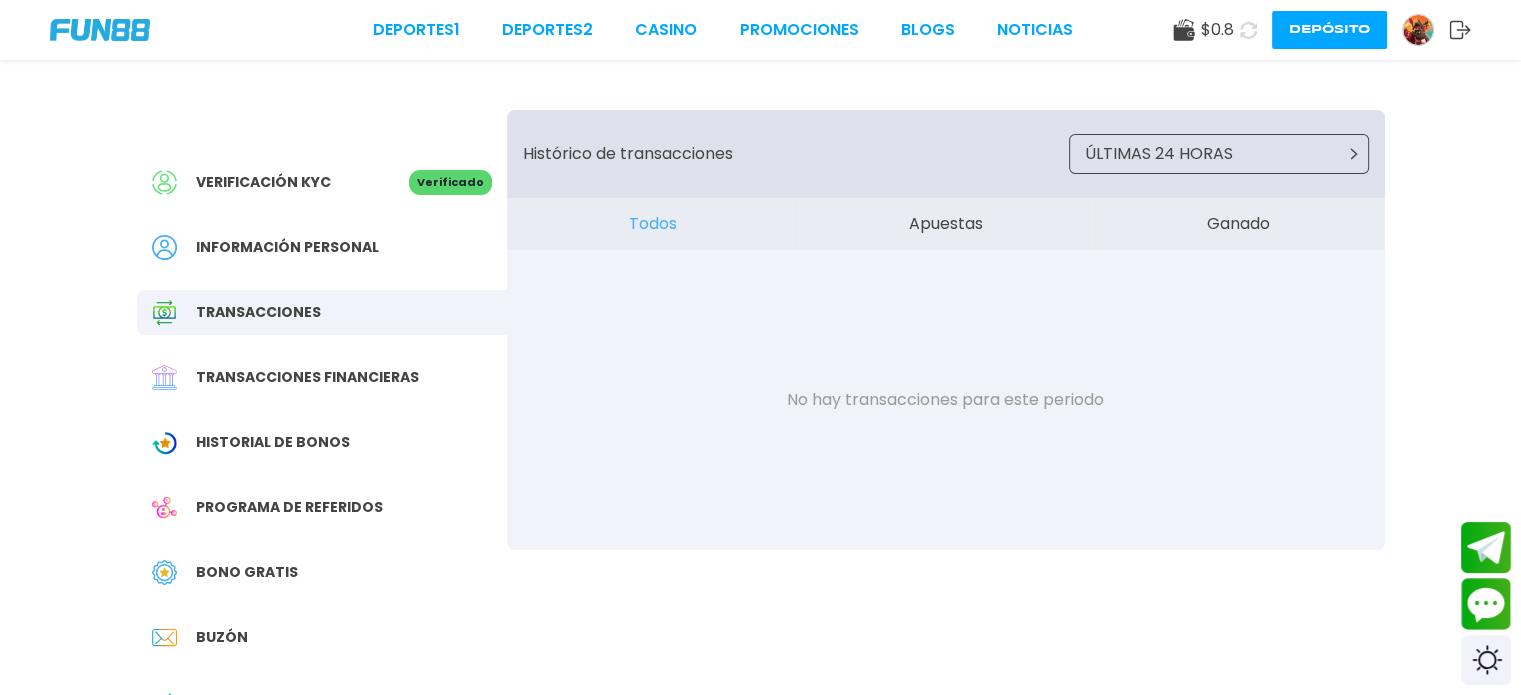 click on "Histórico de transacciones ÚLTIMAS 24 HORAS" at bounding box center [946, 154] 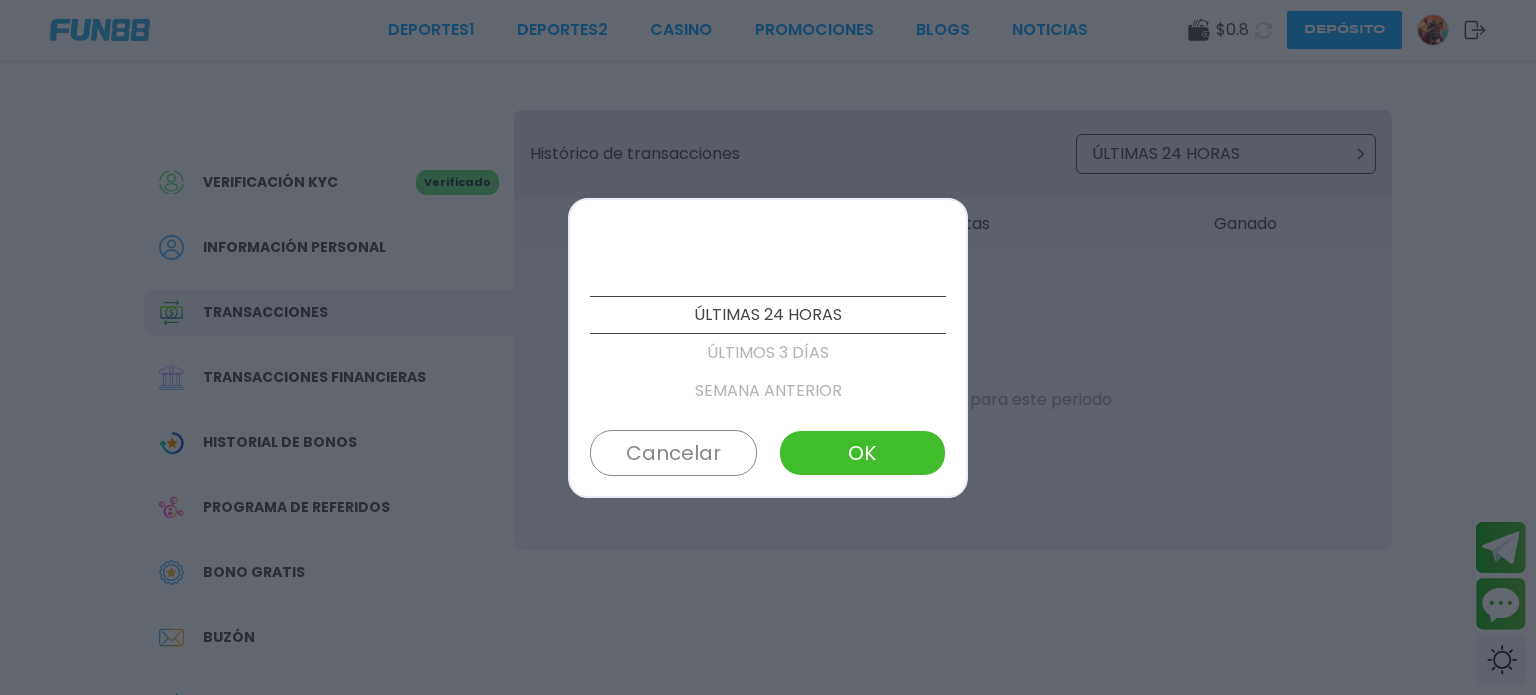 click on "SEMANA ANTERIOR" at bounding box center (768, 391) 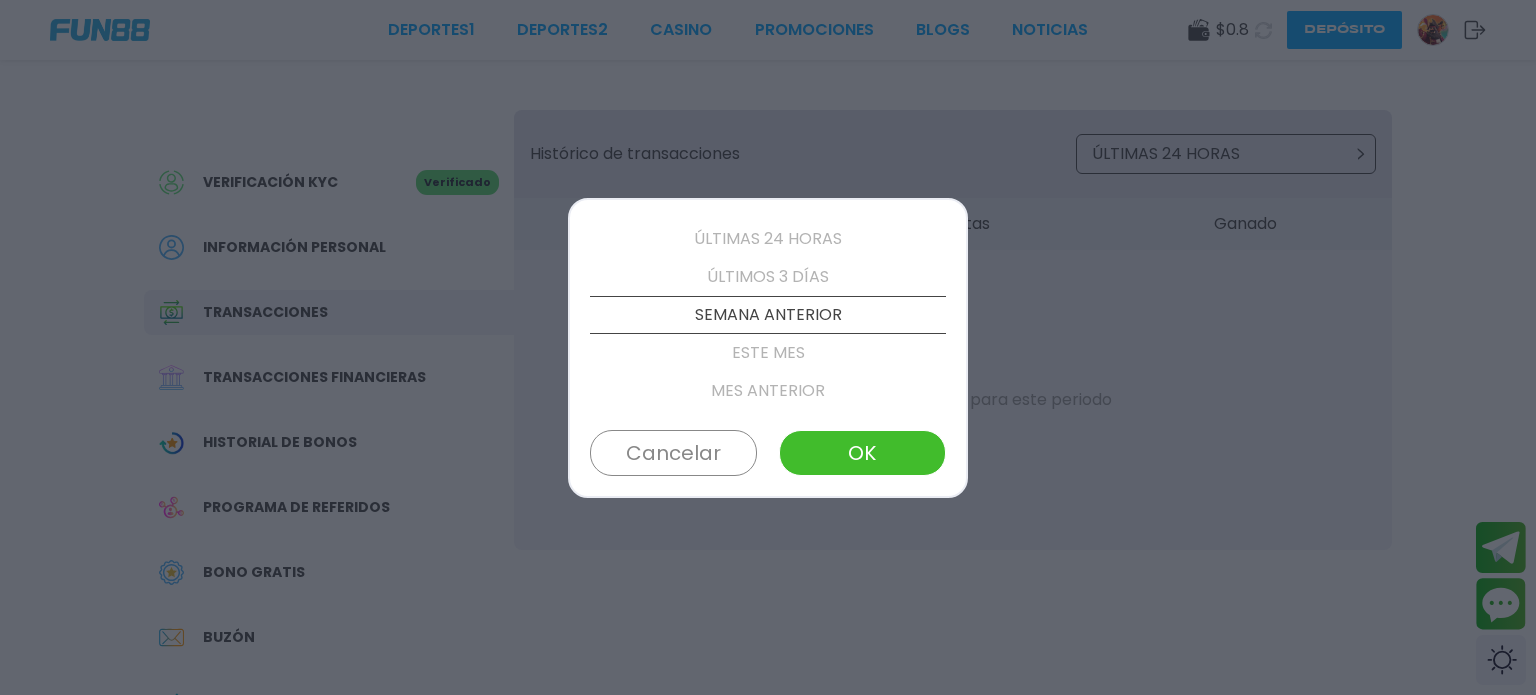 click on "MES ANTERIOR" at bounding box center [768, 391] 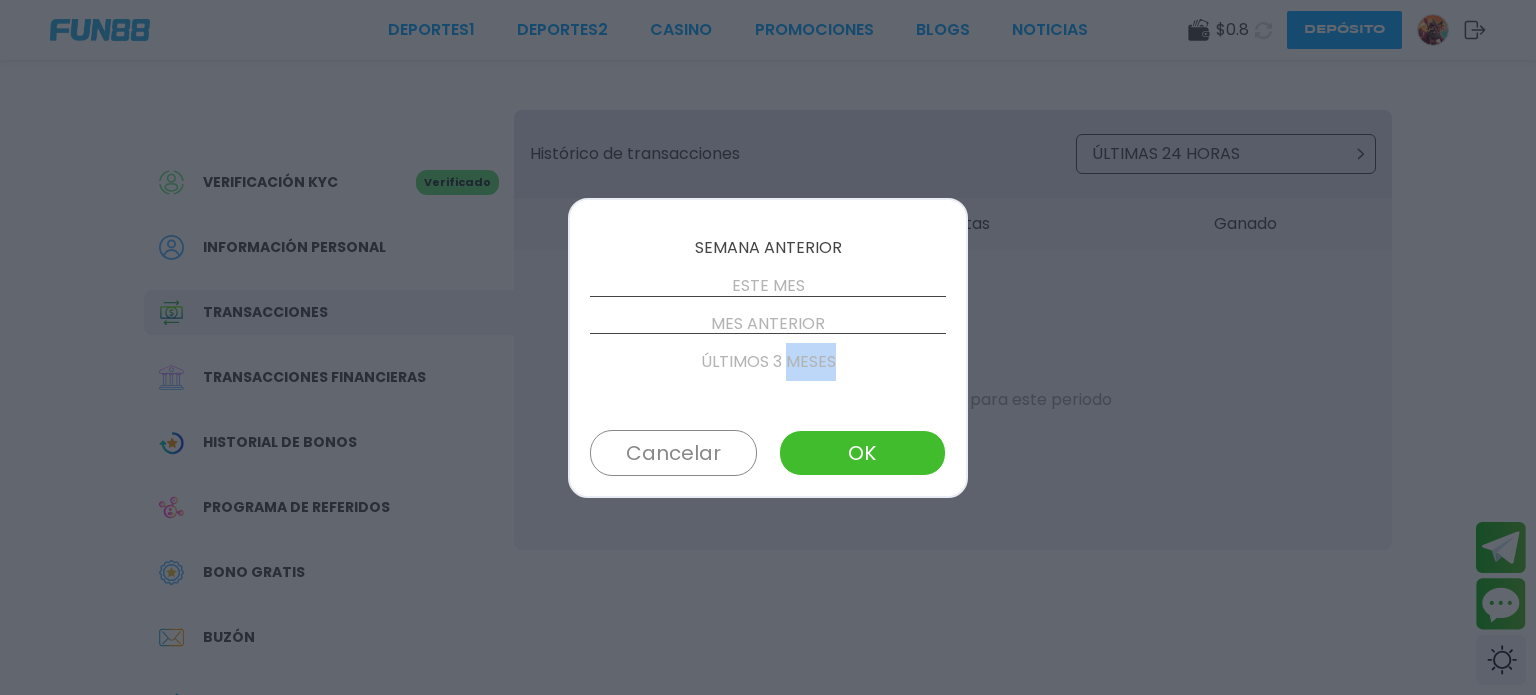 click on "ÚLTIMAS 24 HORAS ÚLTIMOS 3 DÍAS SEMANA ANTERIOR ESTE MES MES ANTERIOR ÚLTIMOS 3 MESES" at bounding box center [768, 315] 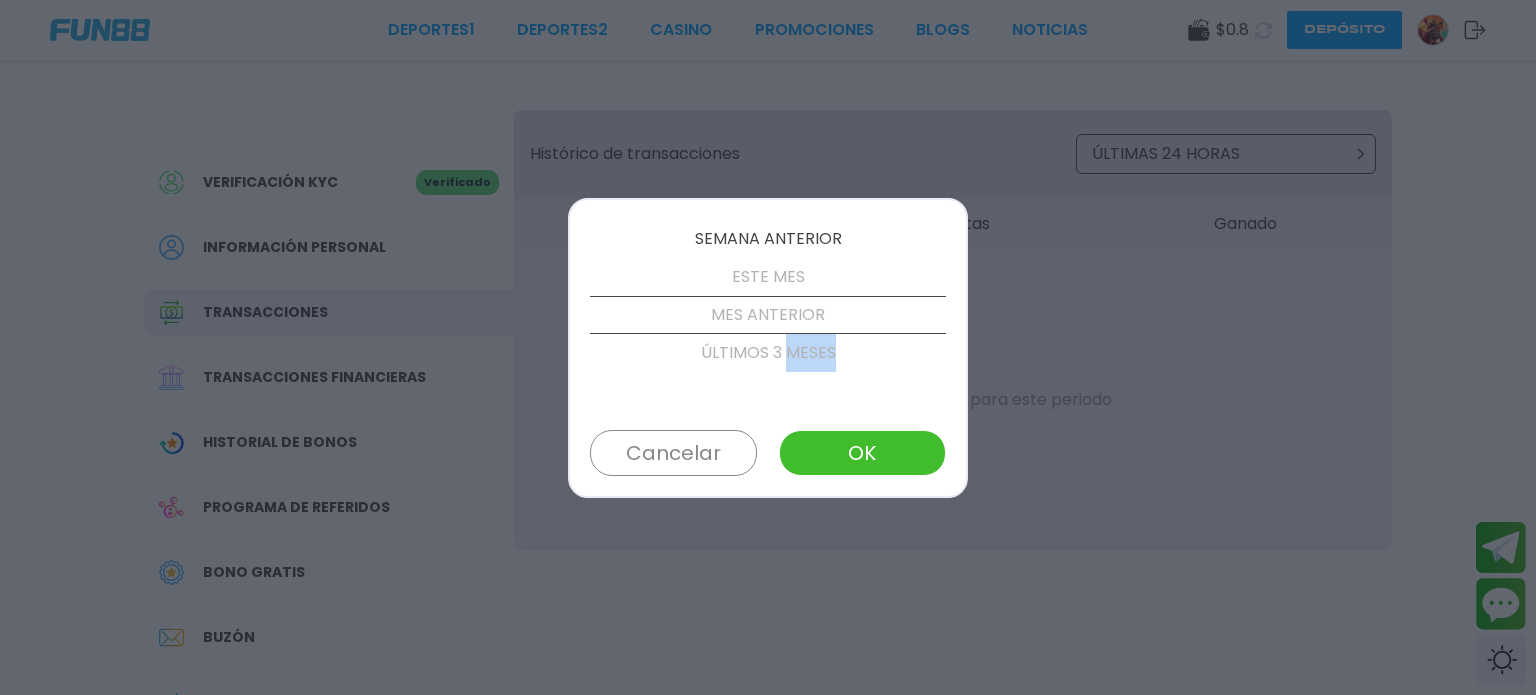 click at bounding box center [773, 365] 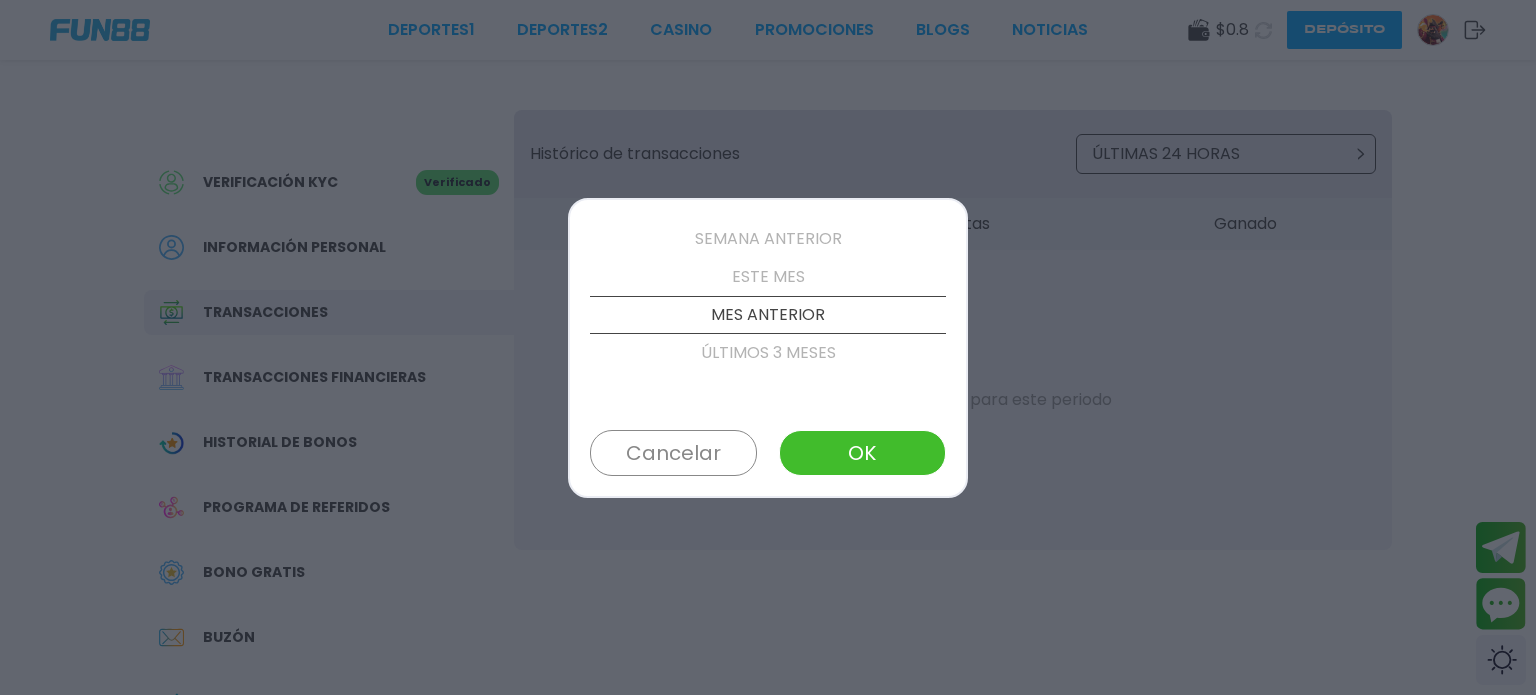 click on "ÚLTIMOS 3 MESES" at bounding box center (768, 353) 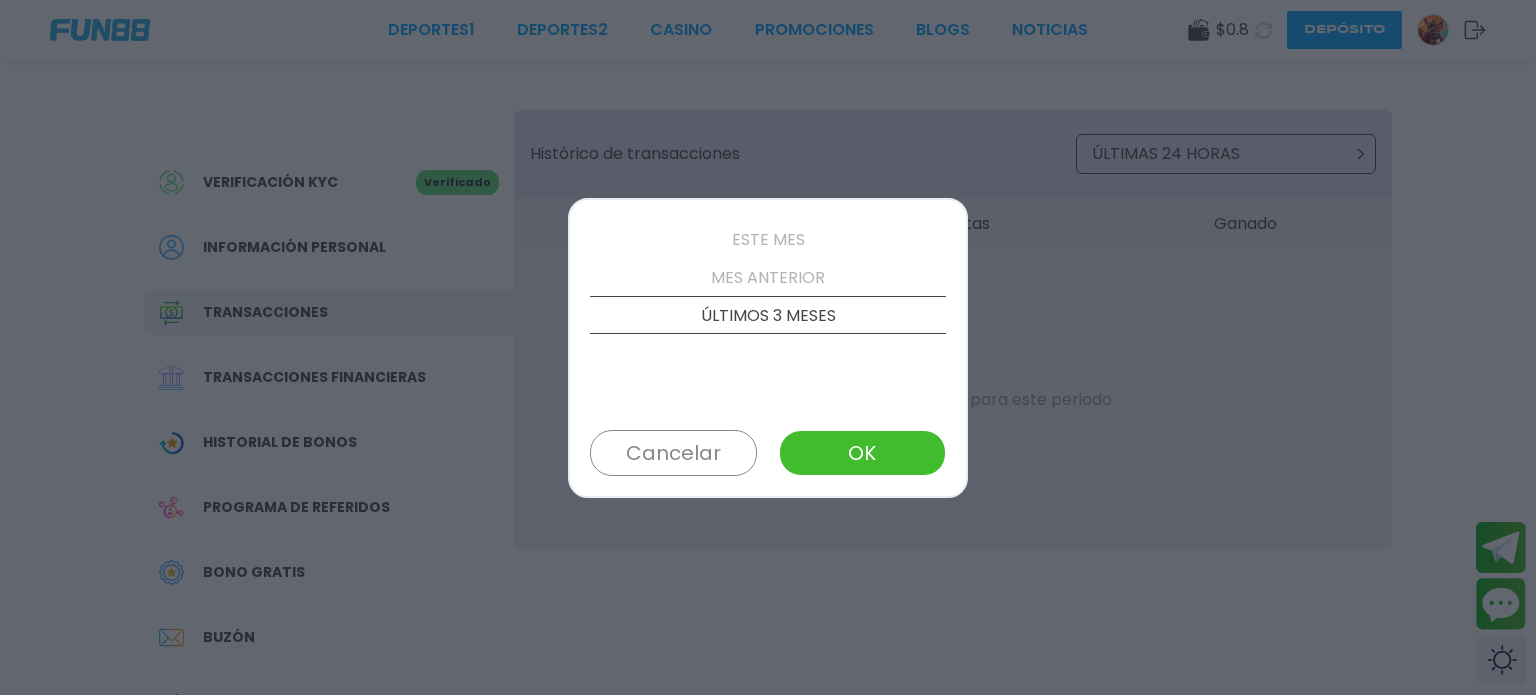 click on "ÚLTIMAS 24 HORAS ÚLTIMOS 3 DÍAS SEMANA ANTERIOR ESTE MES MES ANTERIOR ÚLTIMOS 3 MESES Cancelar OK" at bounding box center [768, 348] 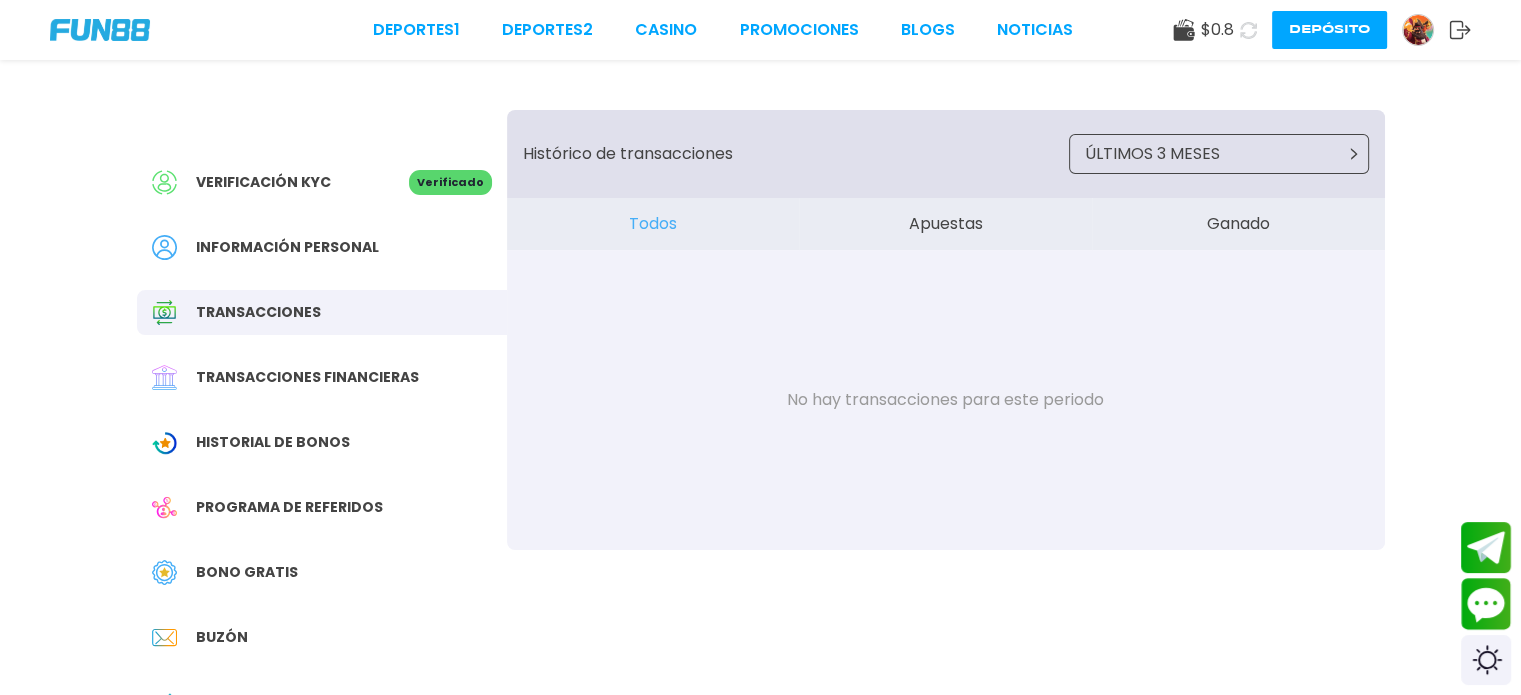 click on "Transacciones financieras" at bounding box center [307, 377] 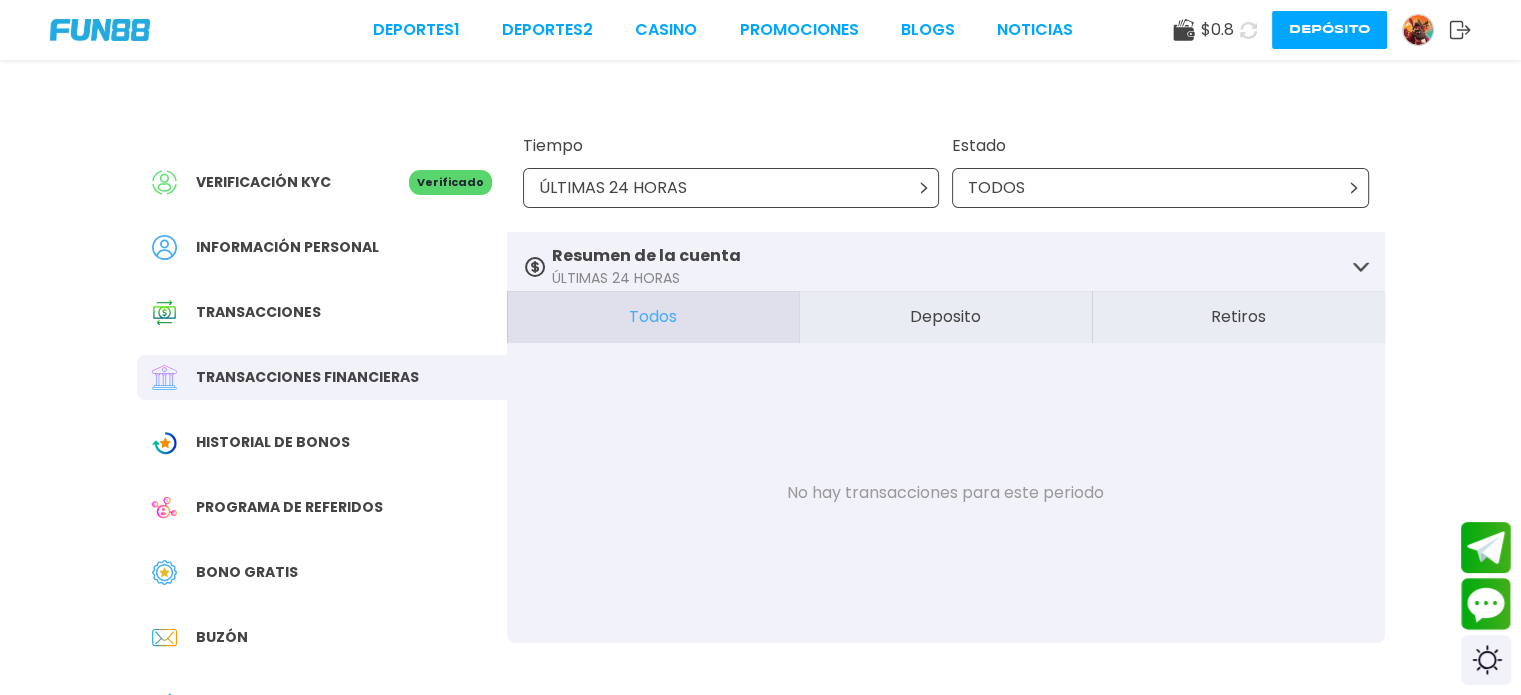 click on "ÚLTIMAS 24 HORAS" at bounding box center (731, 188) 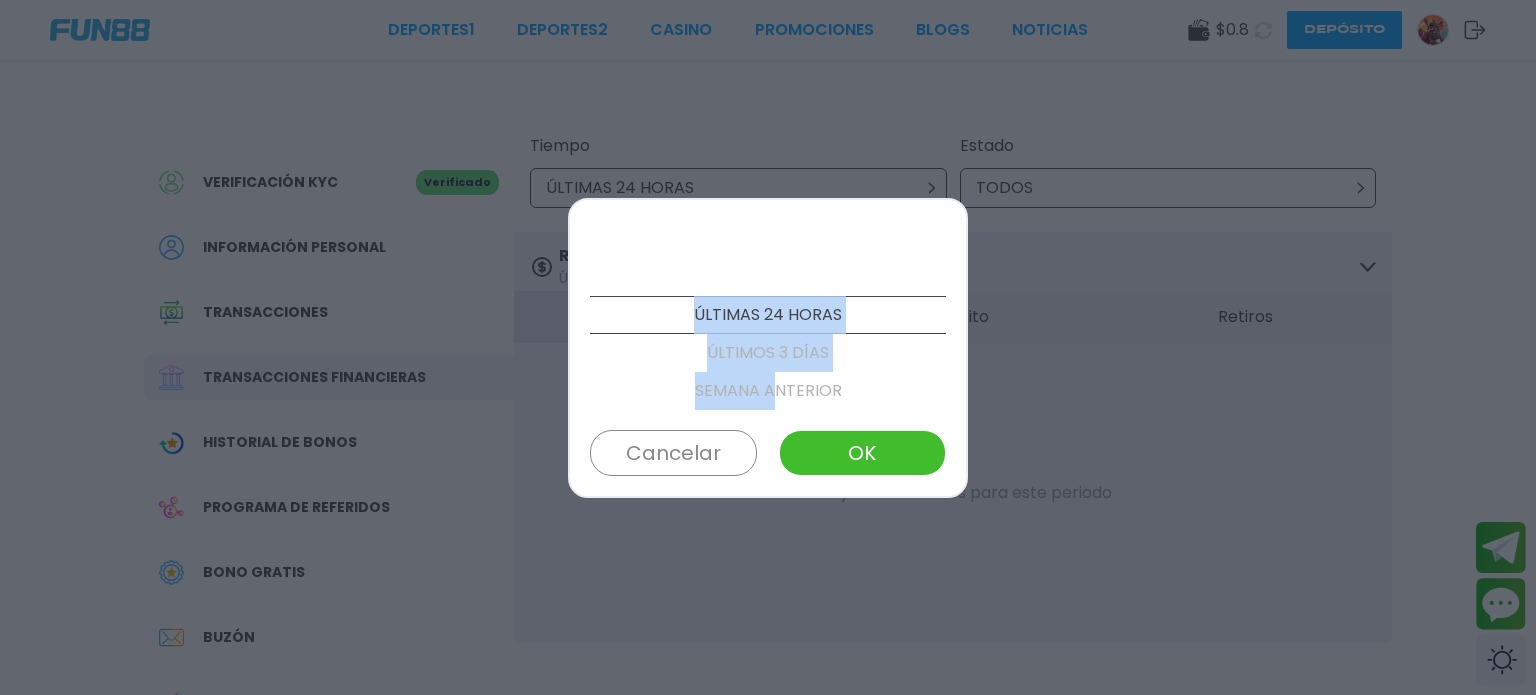 drag, startPoint x: 760, startPoint y: 224, endPoint x: 774, endPoint y: 315, distance: 92.070625 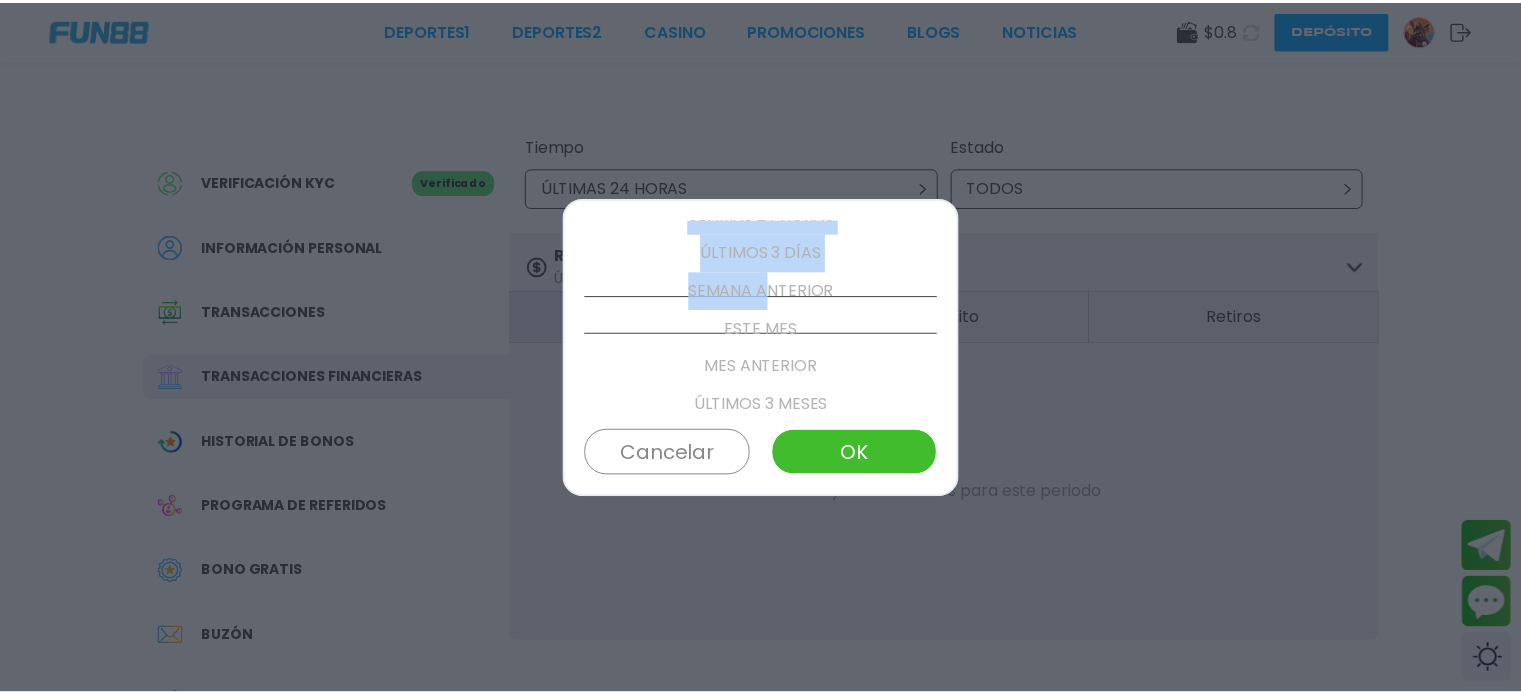 scroll, scrollTop: 228, scrollLeft: 0, axis: vertical 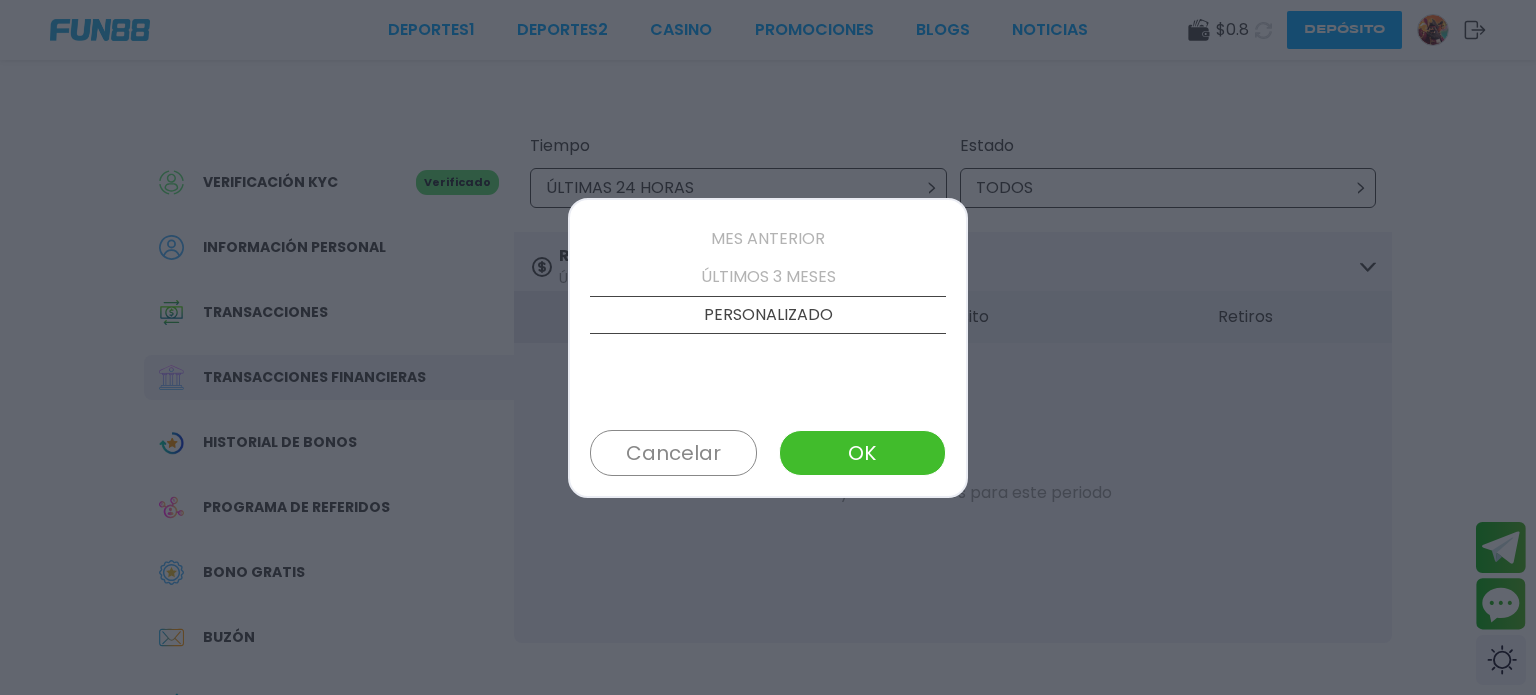 click on "PERSONALIZADO" at bounding box center (768, 315) 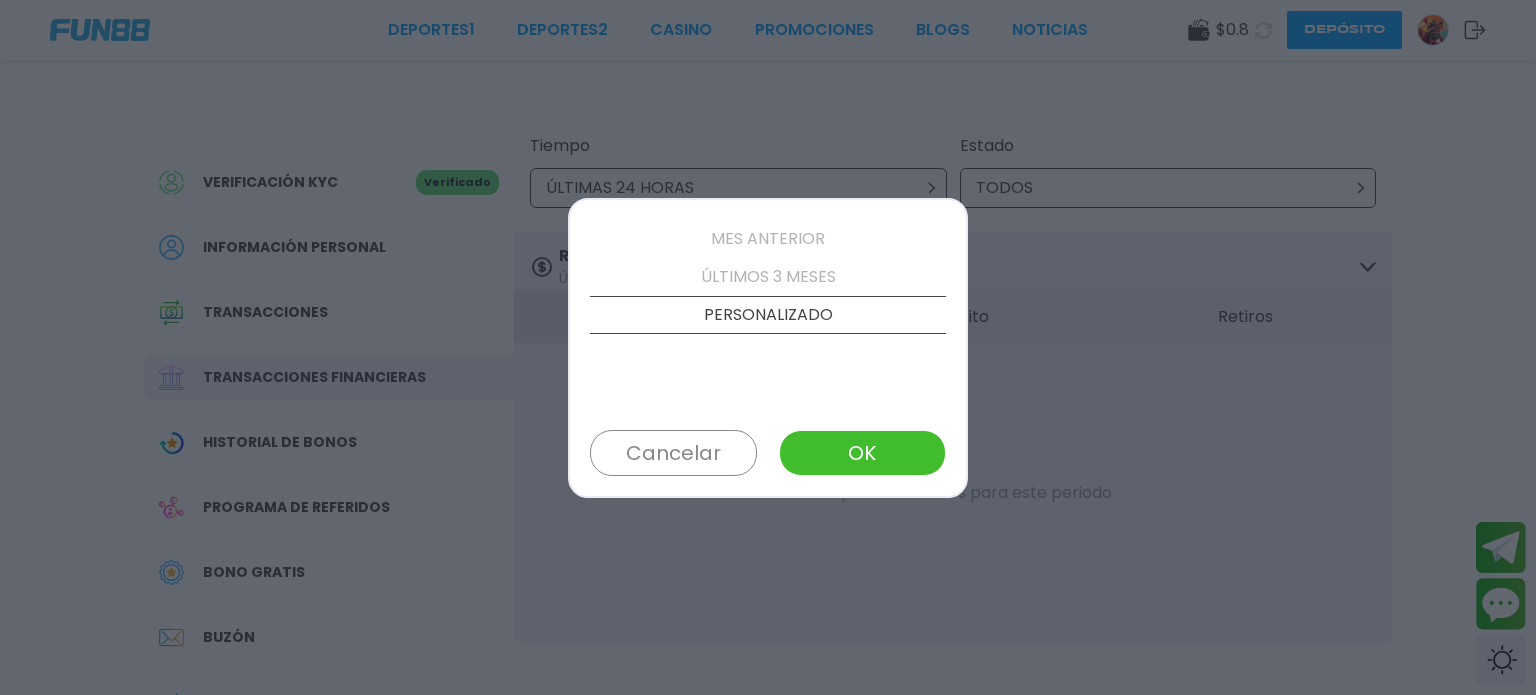 click on "OK" at bounding box center [862, 453] 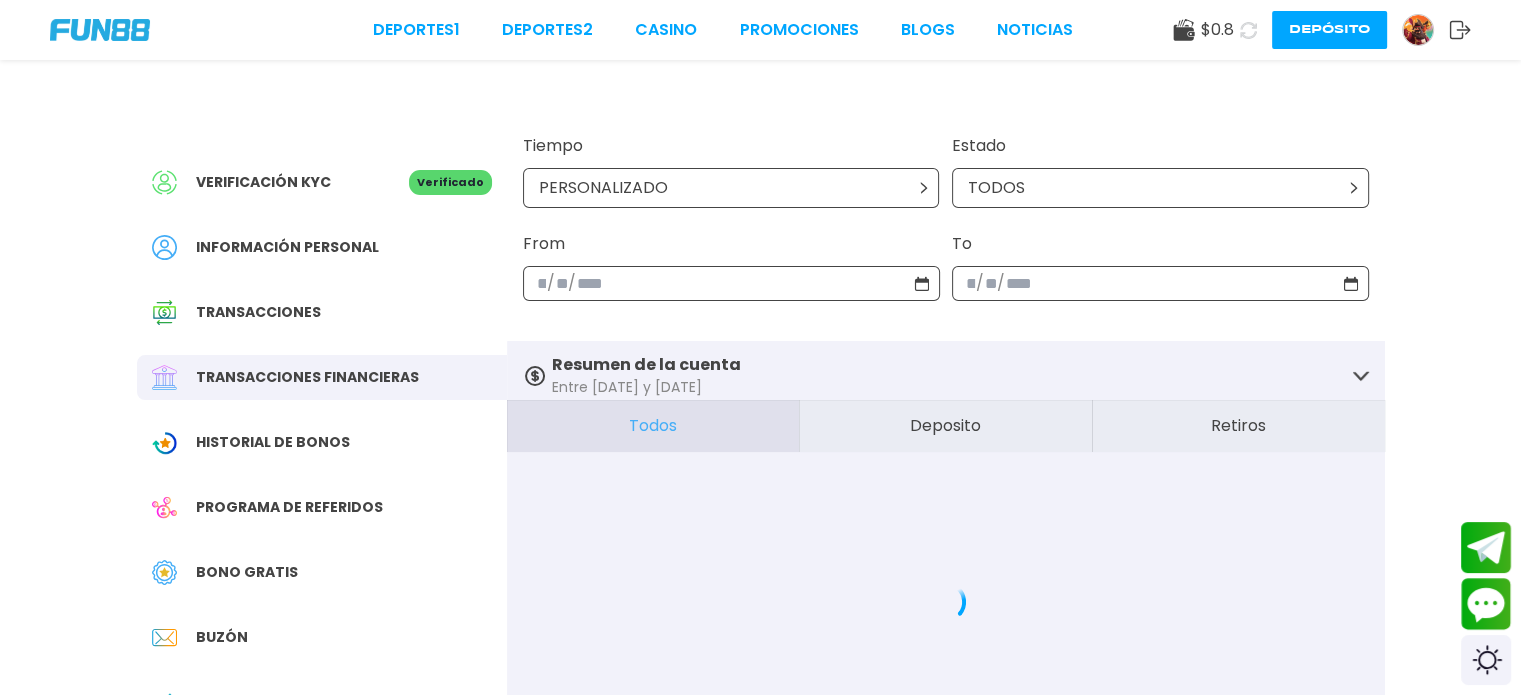 click on "**********" at bounding box center [721, 283] 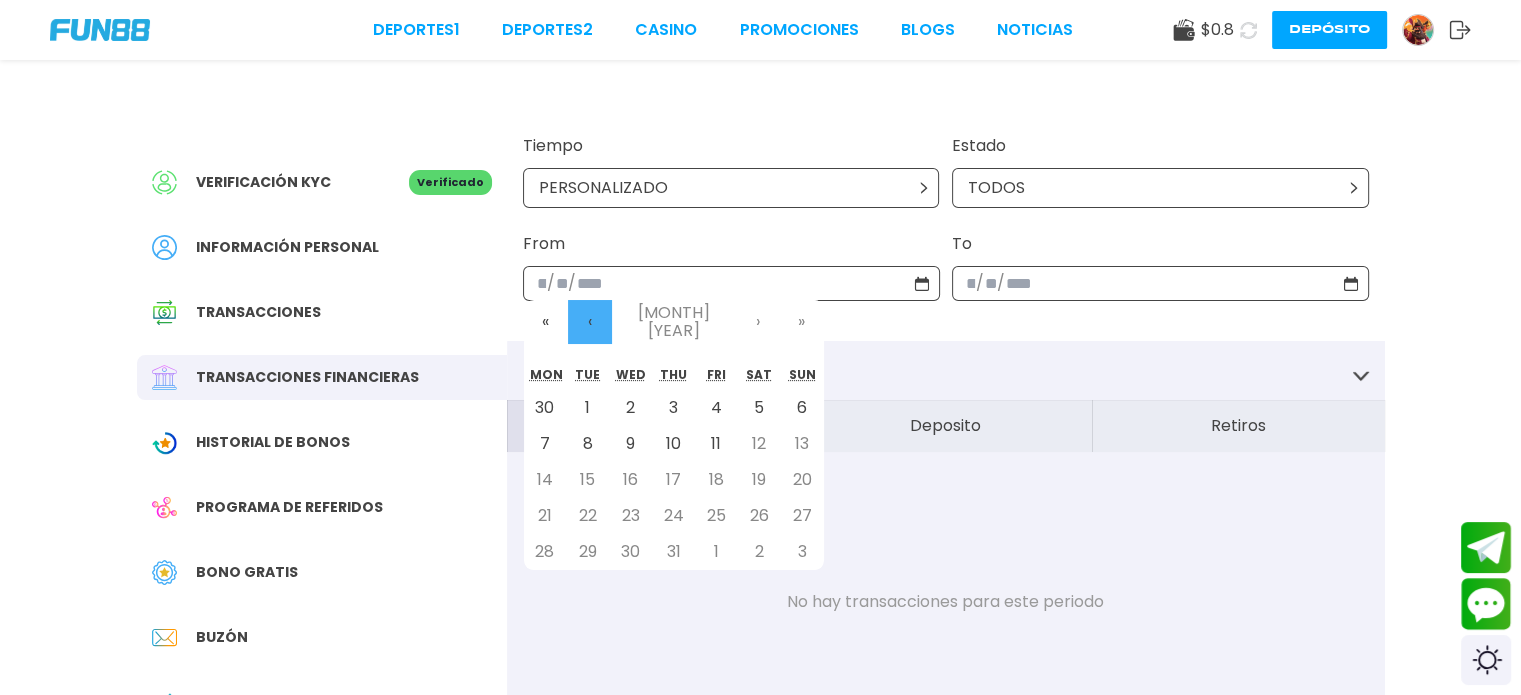 click on "‹" at bounding box center (590, 322) 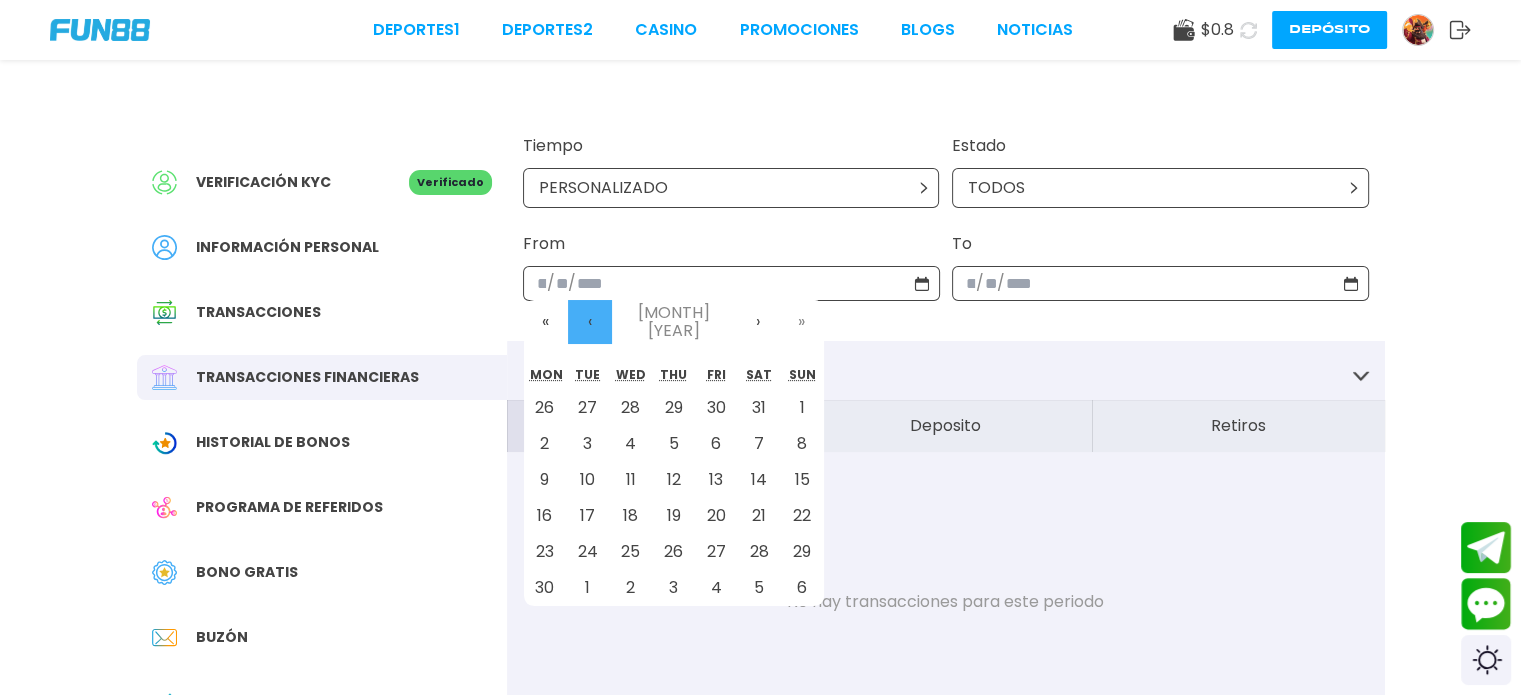 click on "‹" at bounding box center (590, 322) 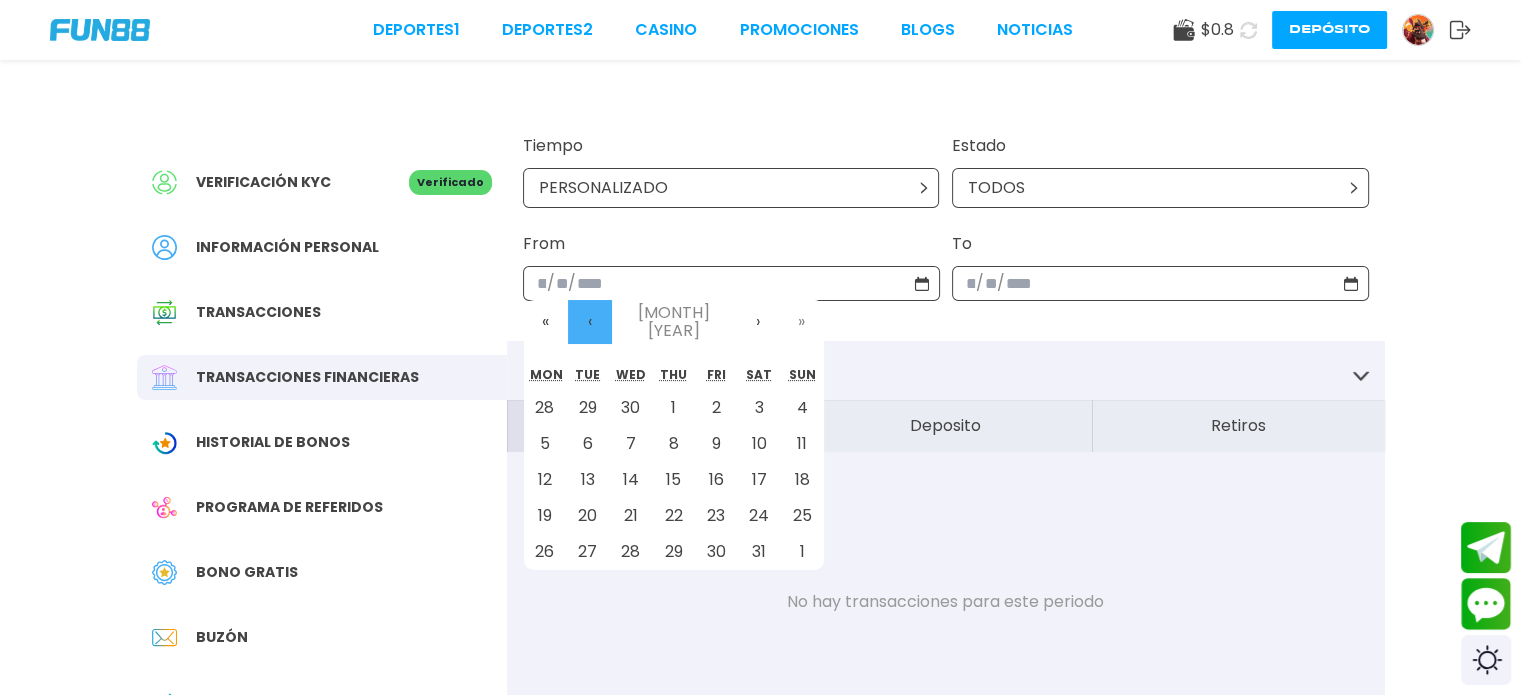 click on "‹" at bounding box center (590, 322) 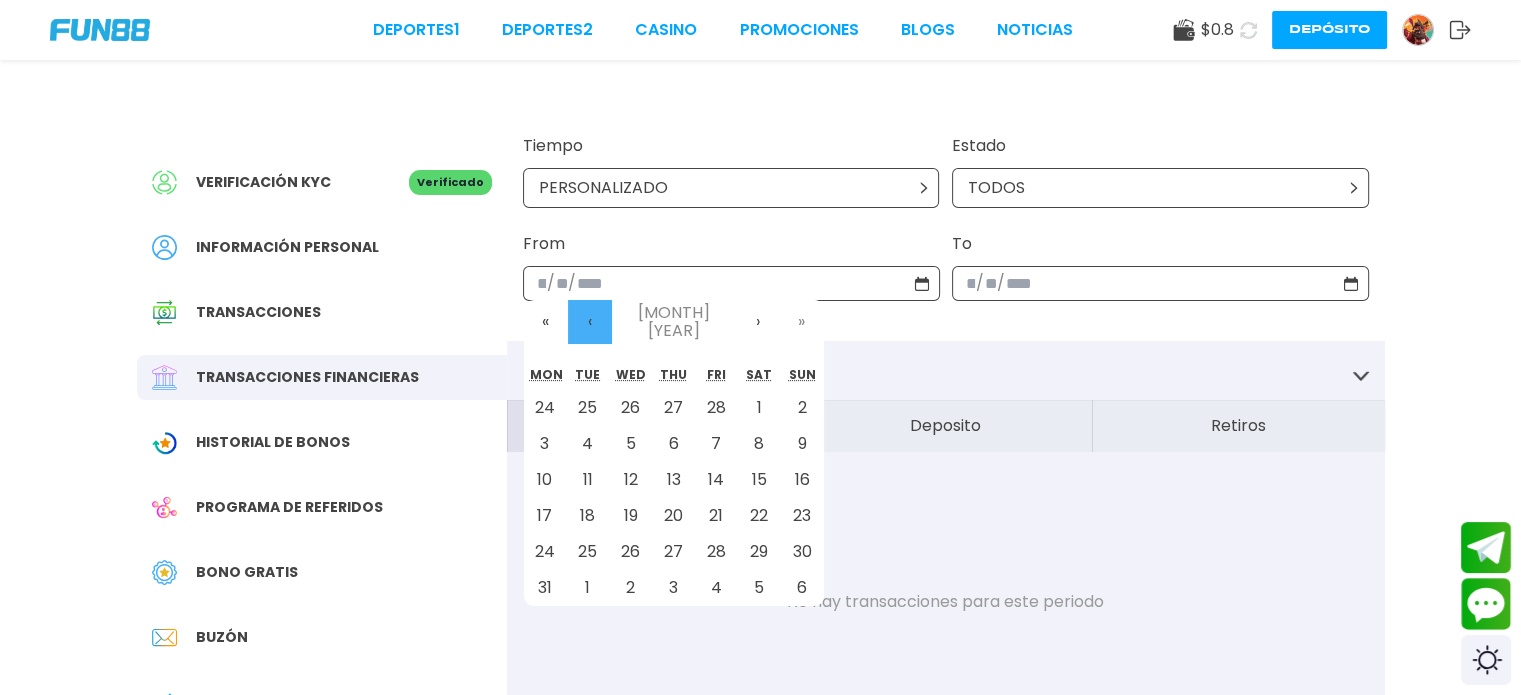 click on "‹" at bounding box center [590, 322] 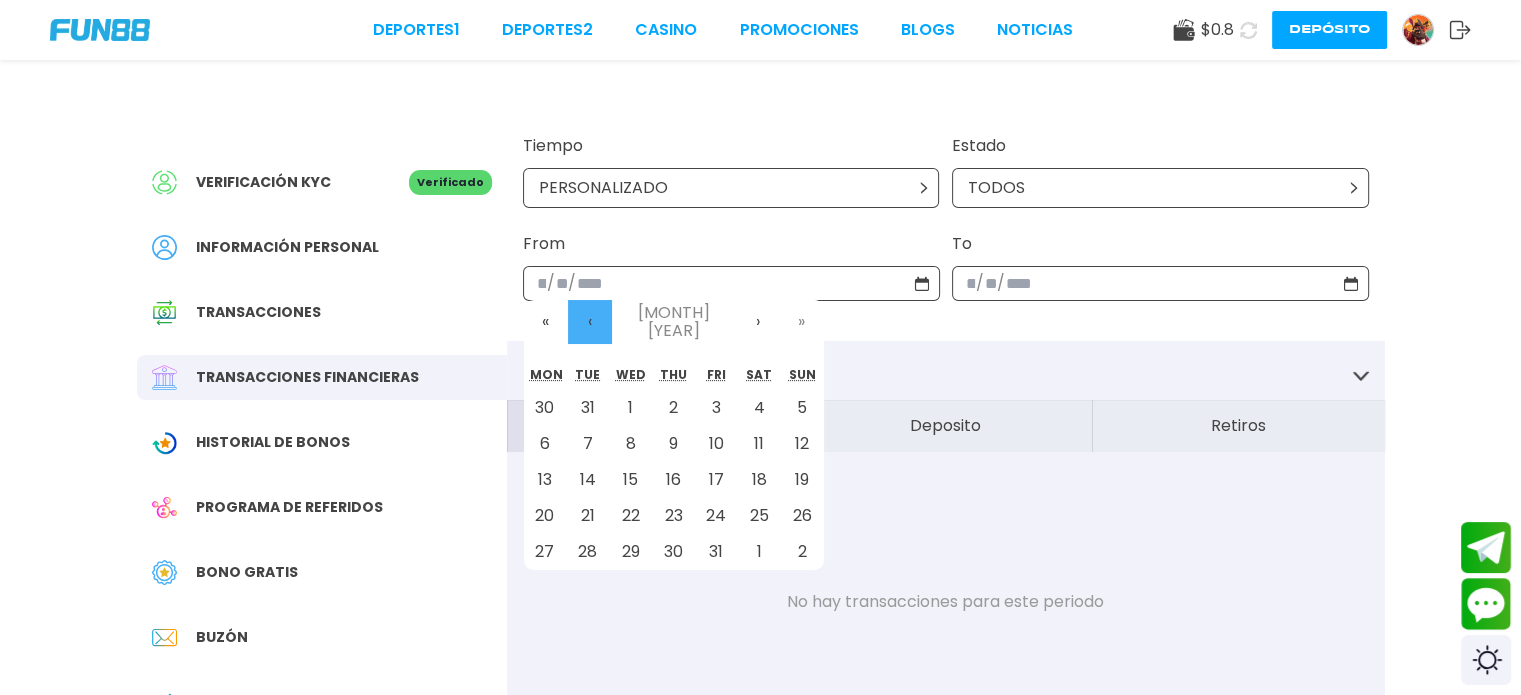 click on "‹" at bounding box center (590, 322) 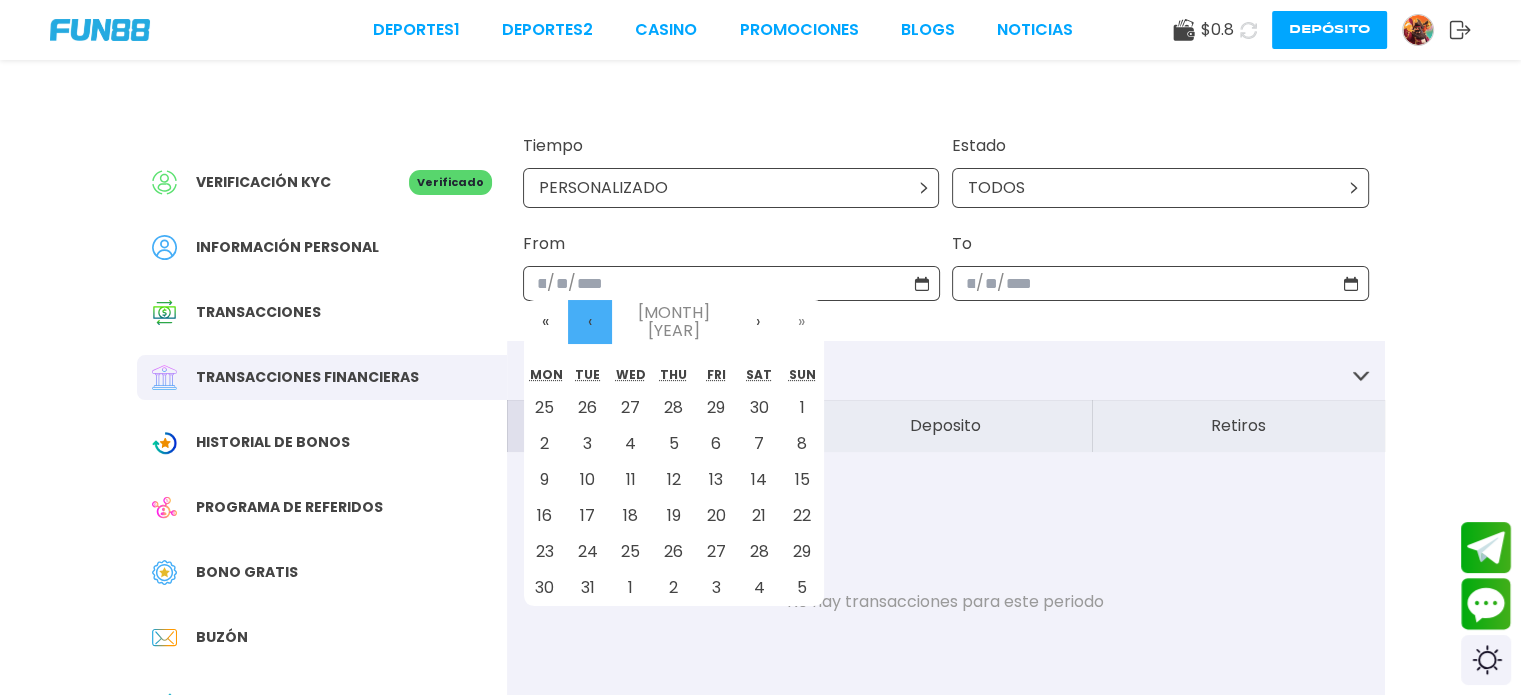 click on "‹" at bounding box center [590, 322] 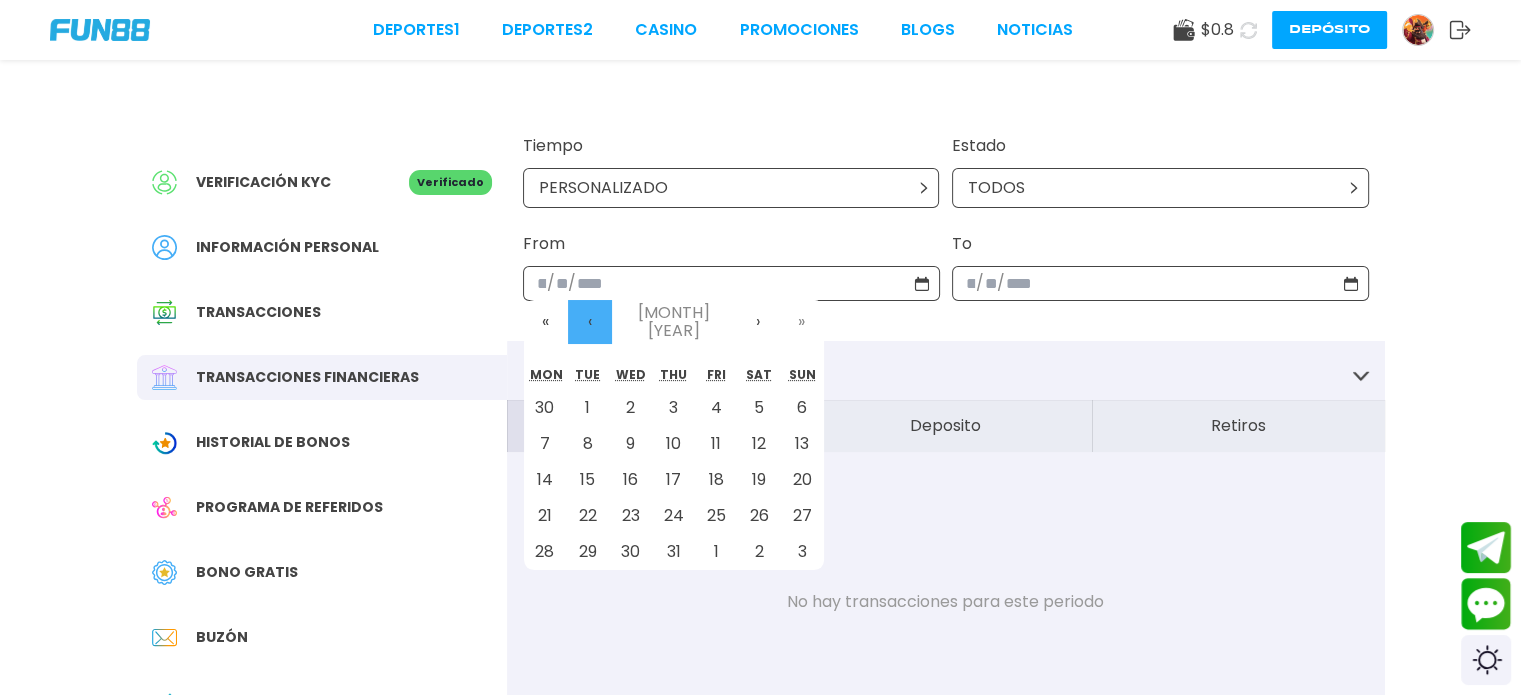 click on "‹" at bounding box center [590, 322] 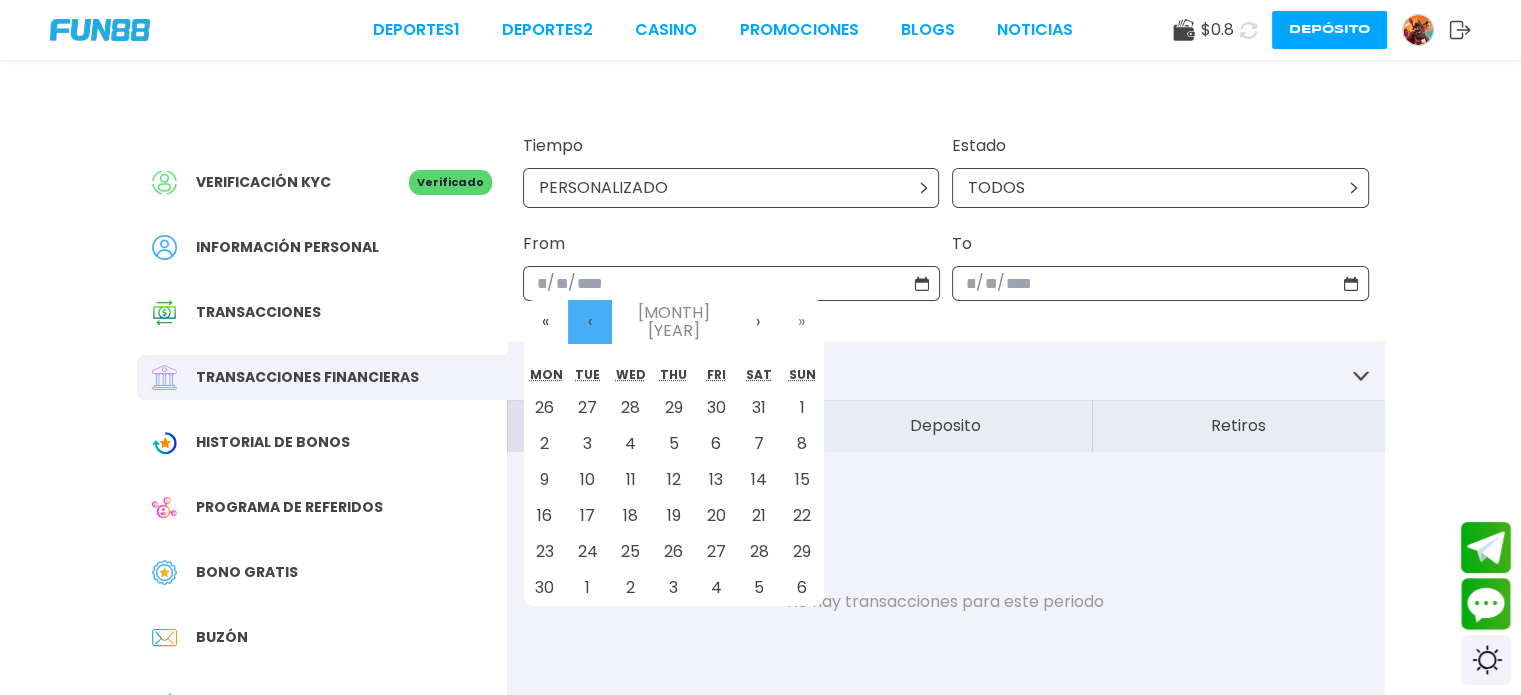 click on "‹" at bounding box center (590, 322) 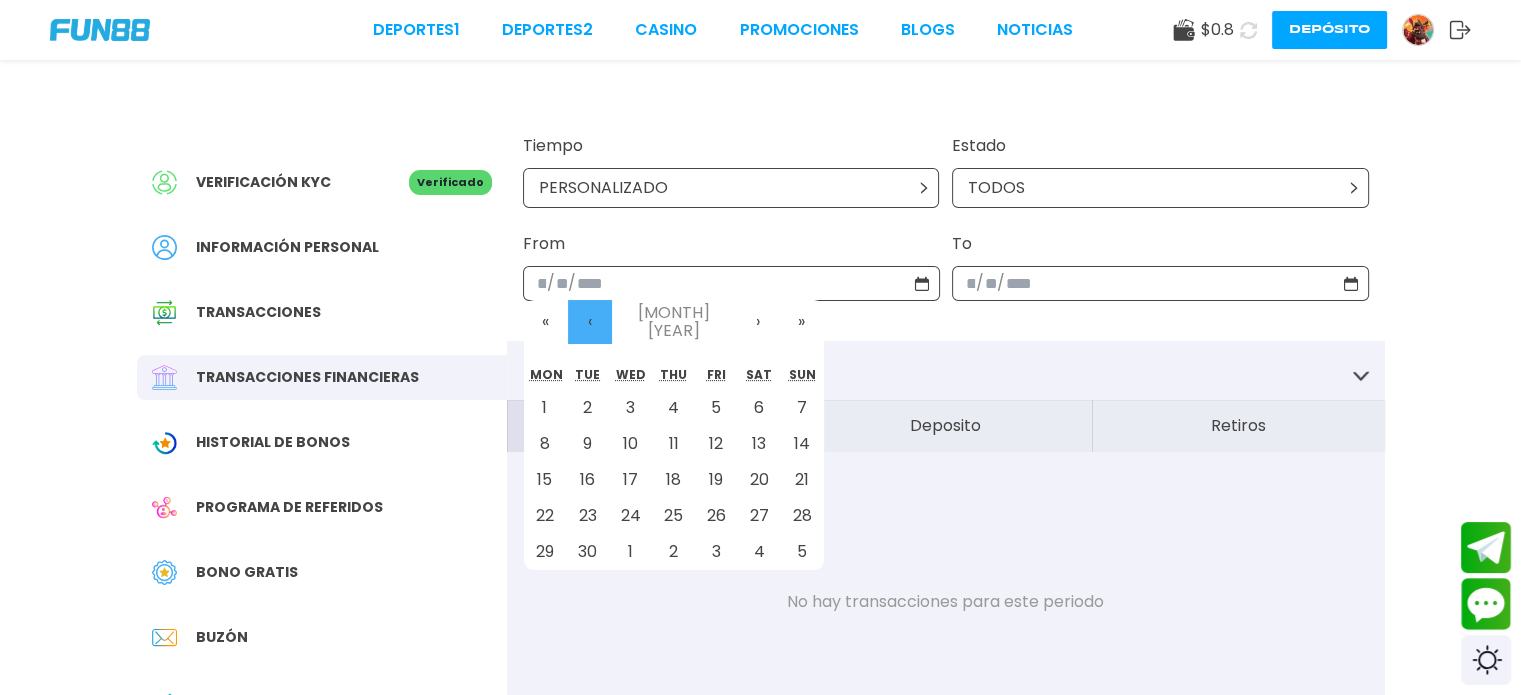 click on "‹" at bounding box center (590, 322) 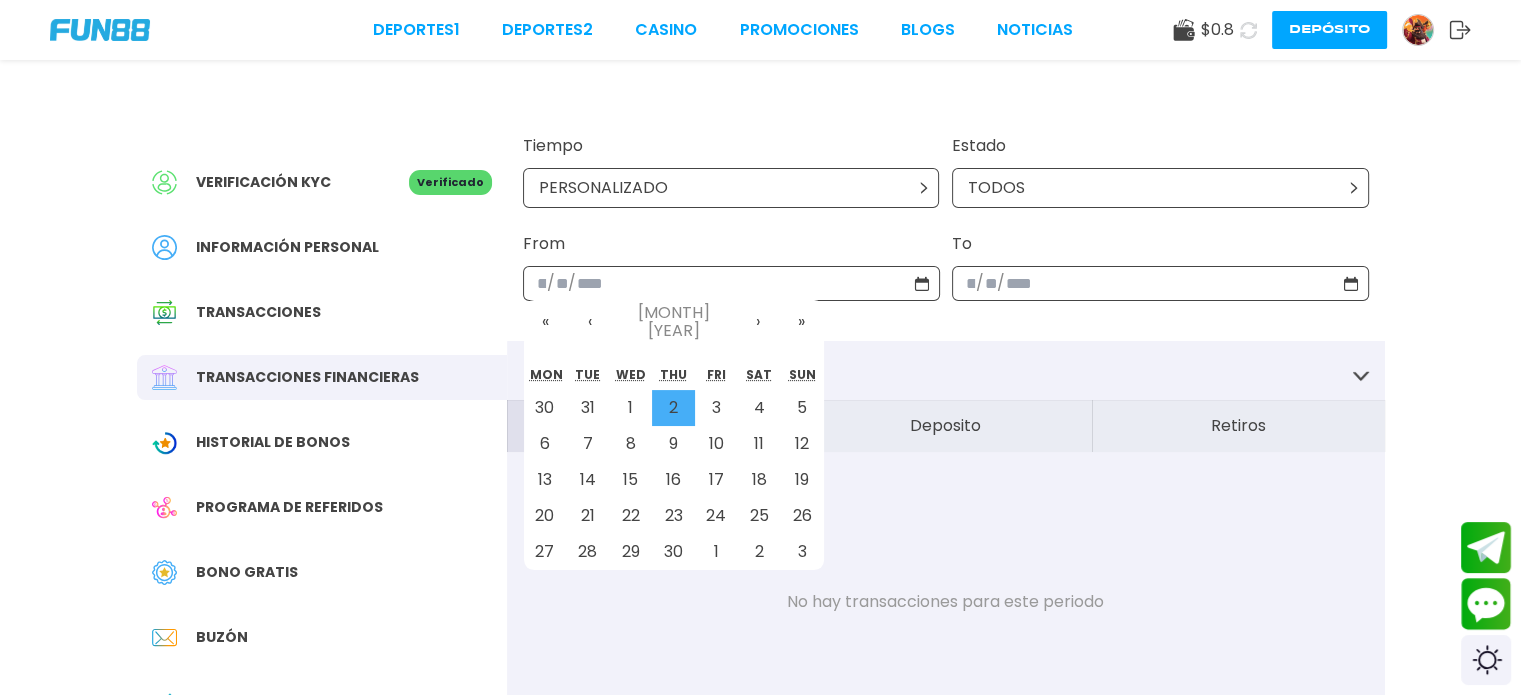 click on "2" at bounding box center [673, 408] 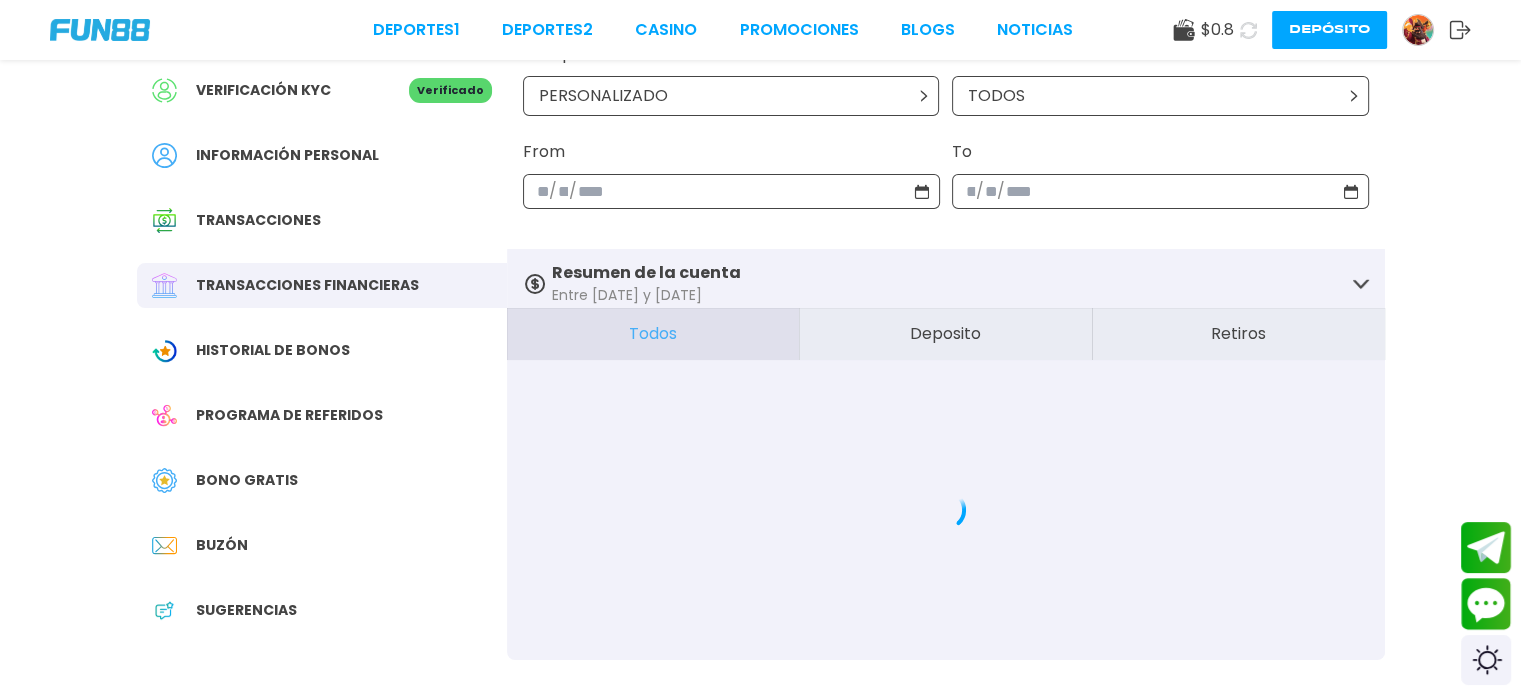 scroll, scrollTop: 100, scrollLeft: 0, axis: vertical 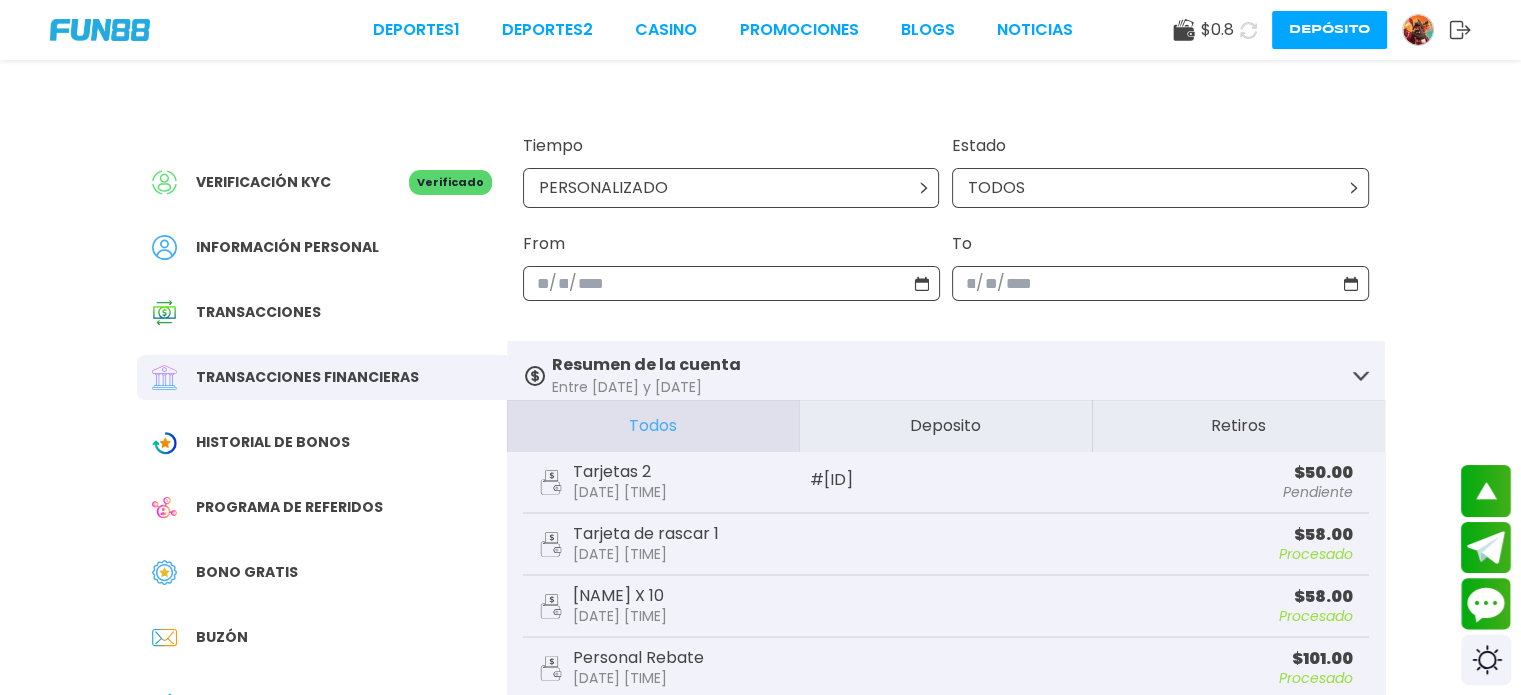 click on "$ 0.8" at bounding box center (1217, 30) 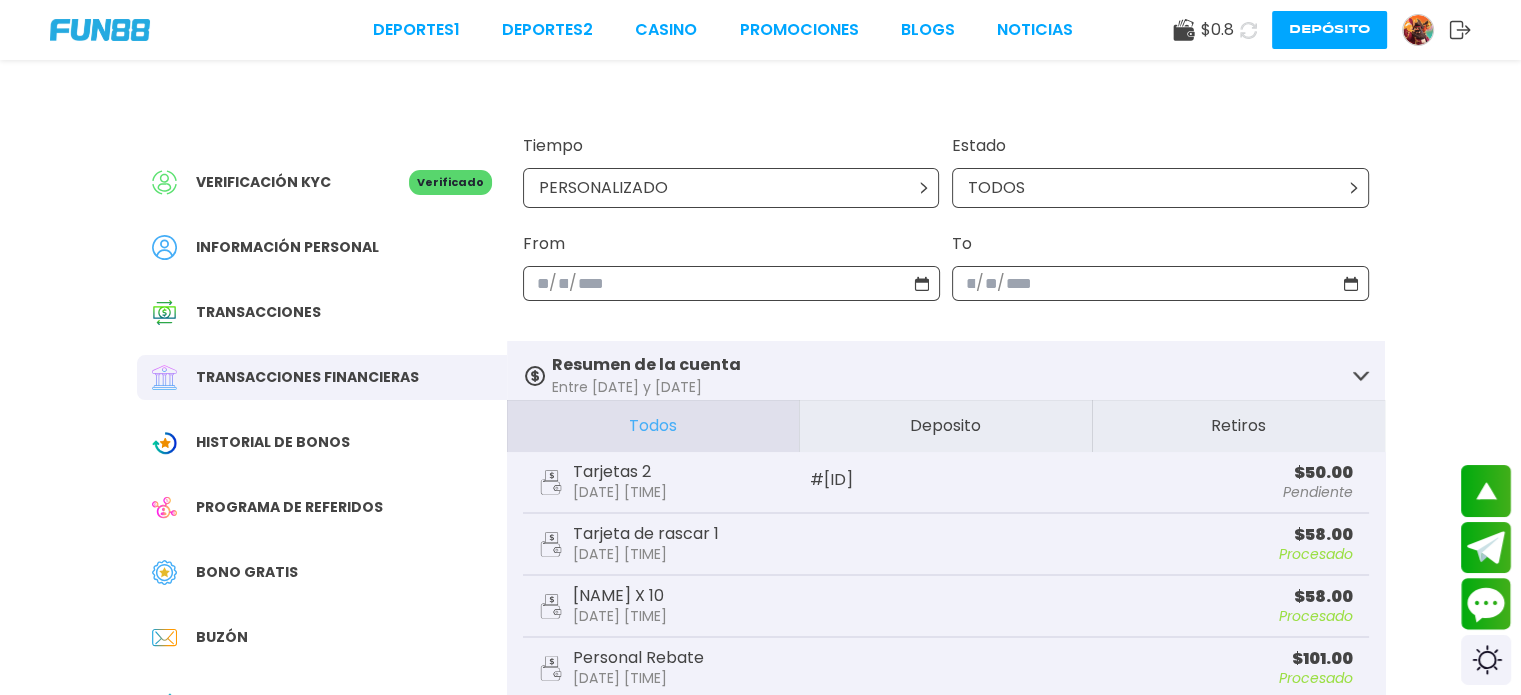 click on "Depósito" at bounding box center [1329, 30] 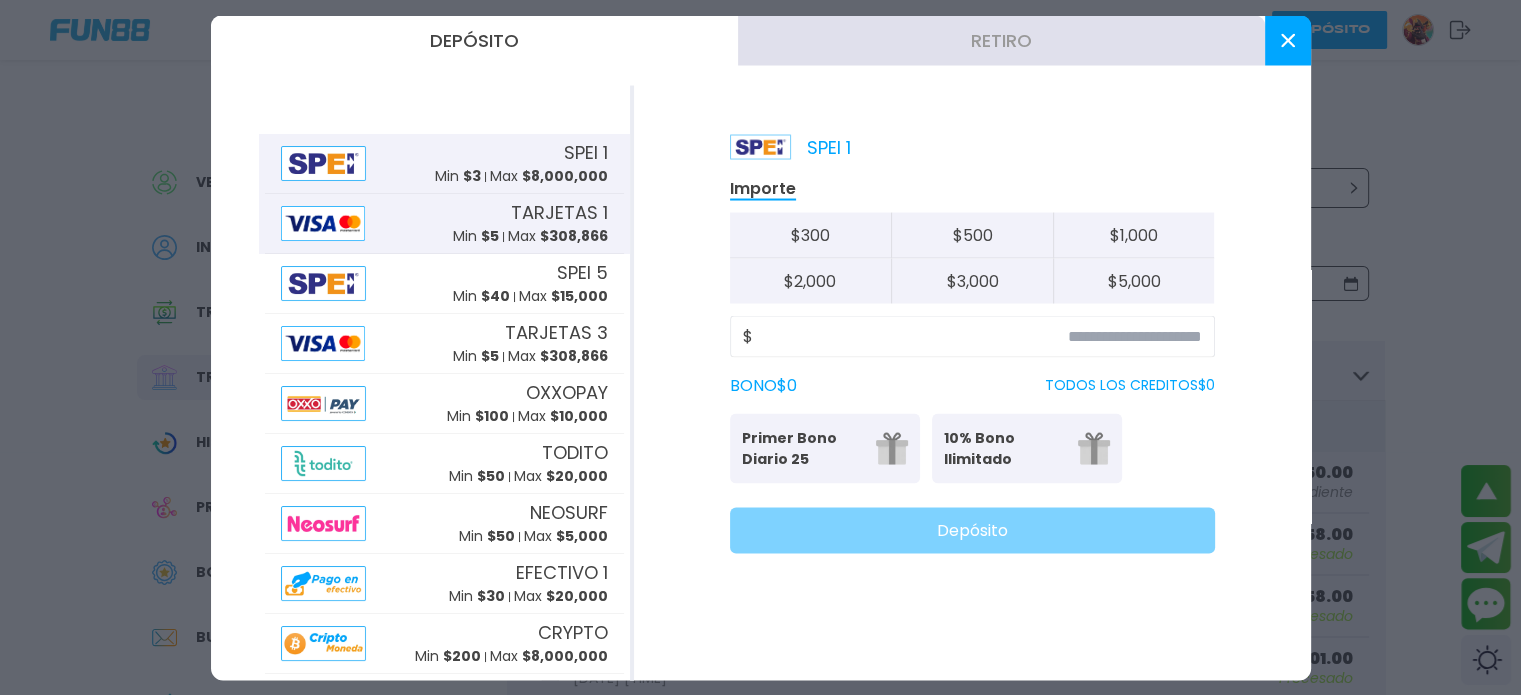 click on "Min   $ 5" at bounding box center [476, 236] 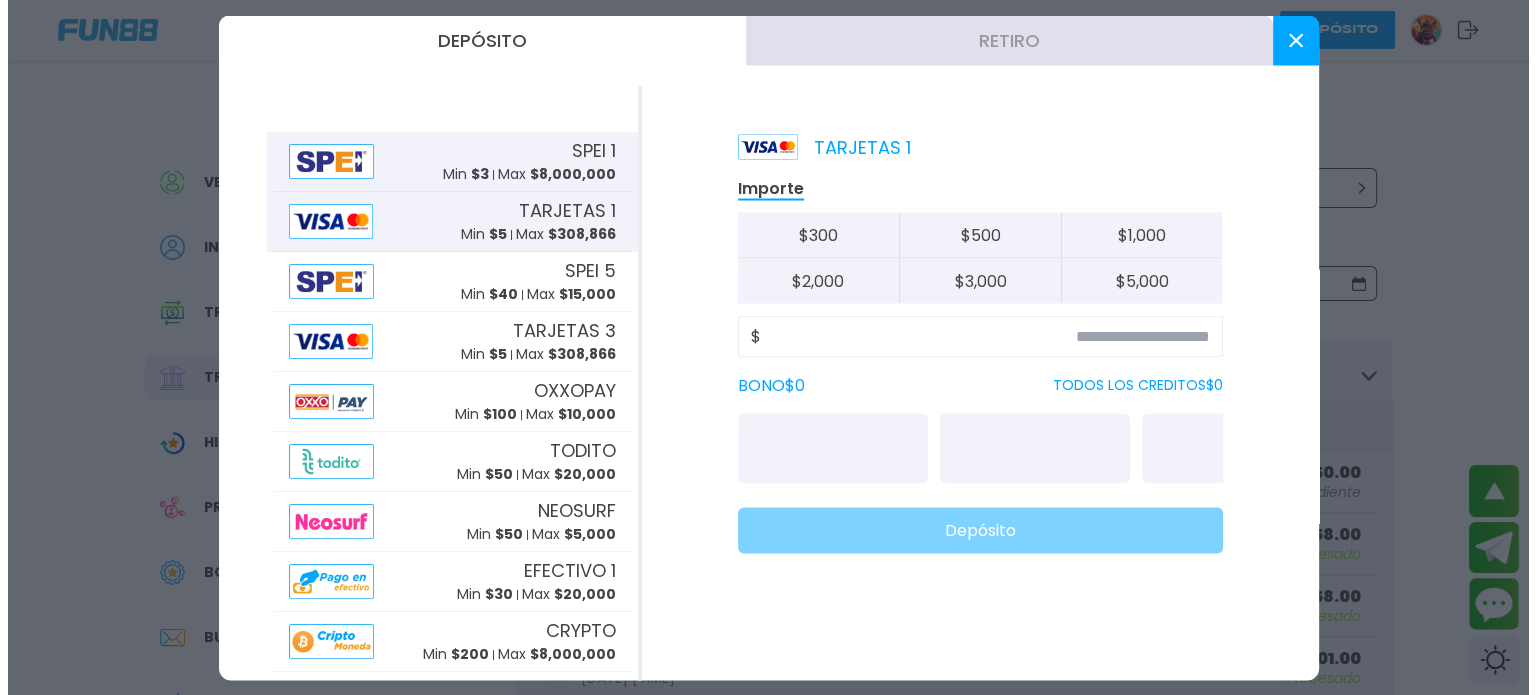 scroll, scrollTop: 0, scrollLeft: 0, axis: both 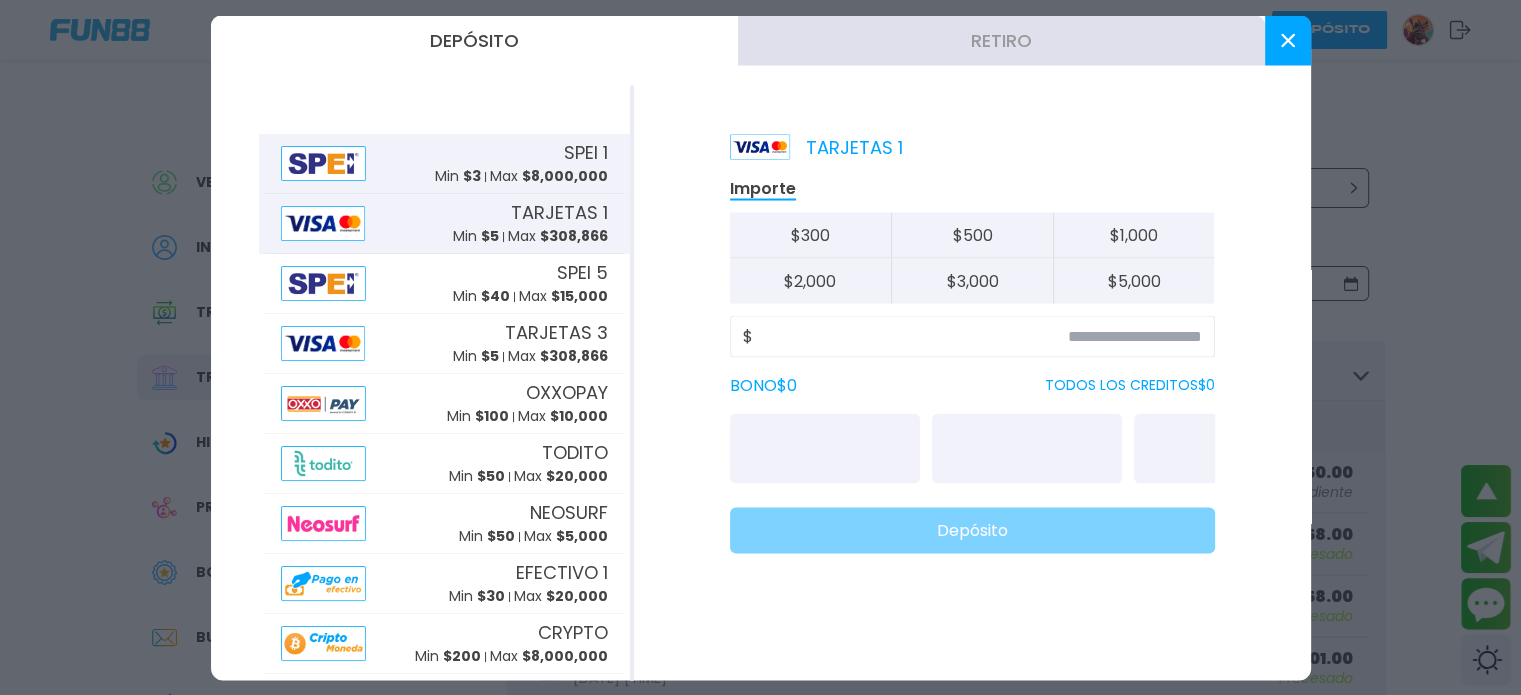 click on "$ 3" at bounding box center [472, 176] 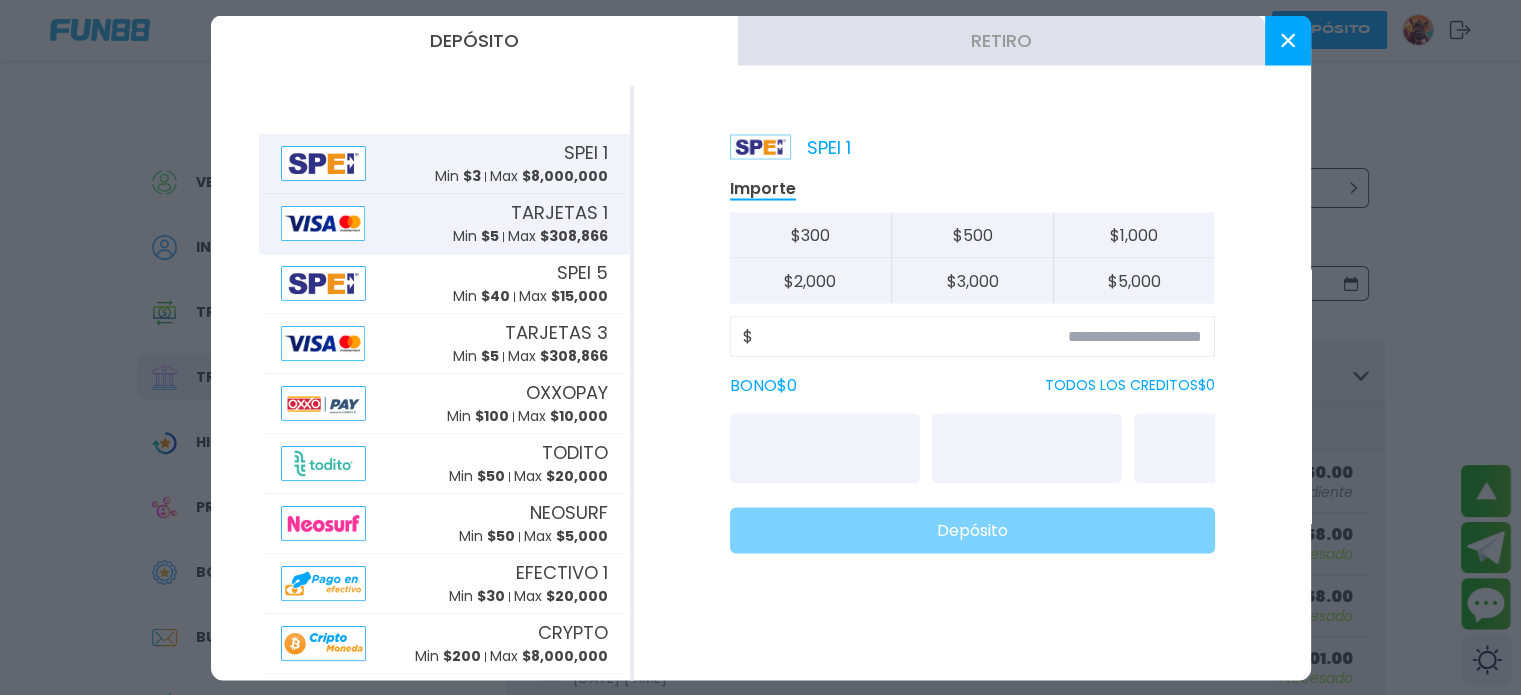 click on "$ 5" at bounding box center [490, 236] 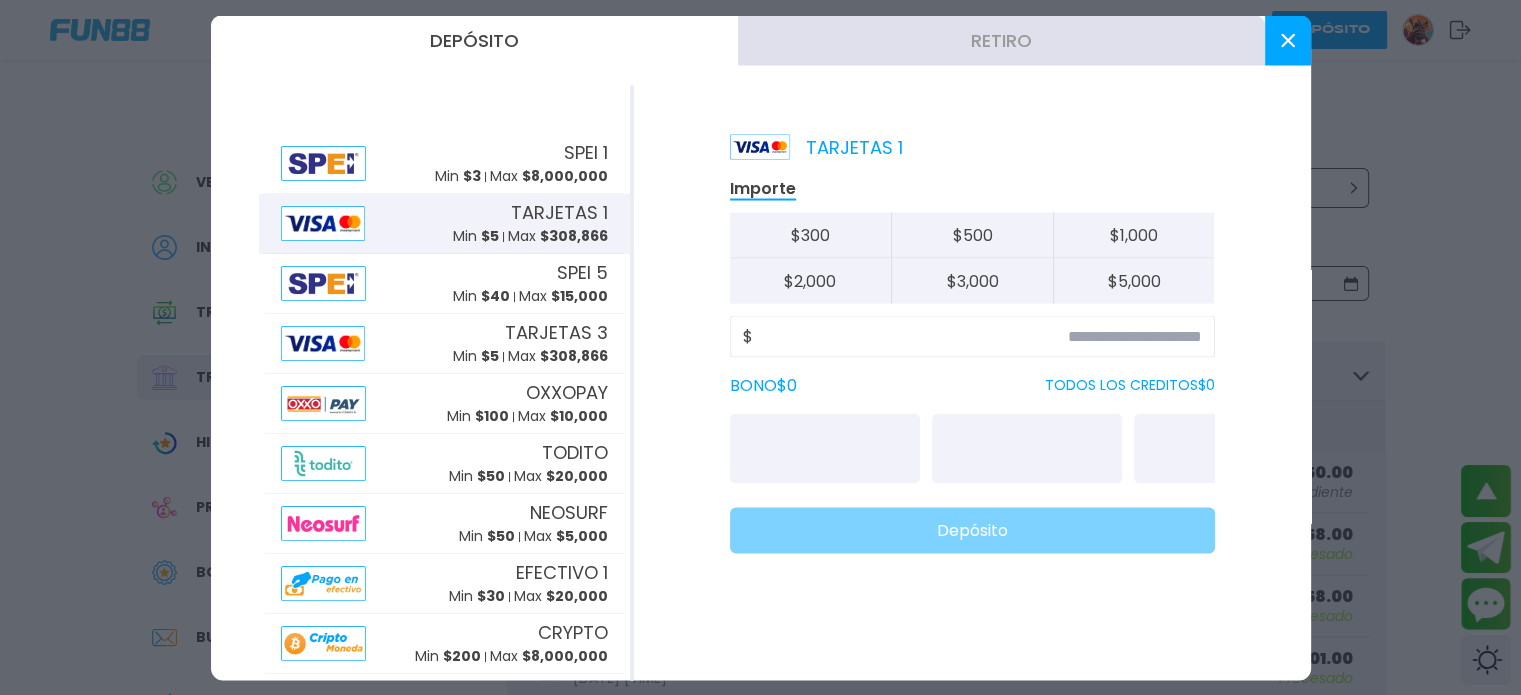 click on "Retiro" at bounding box center [1001, 40] 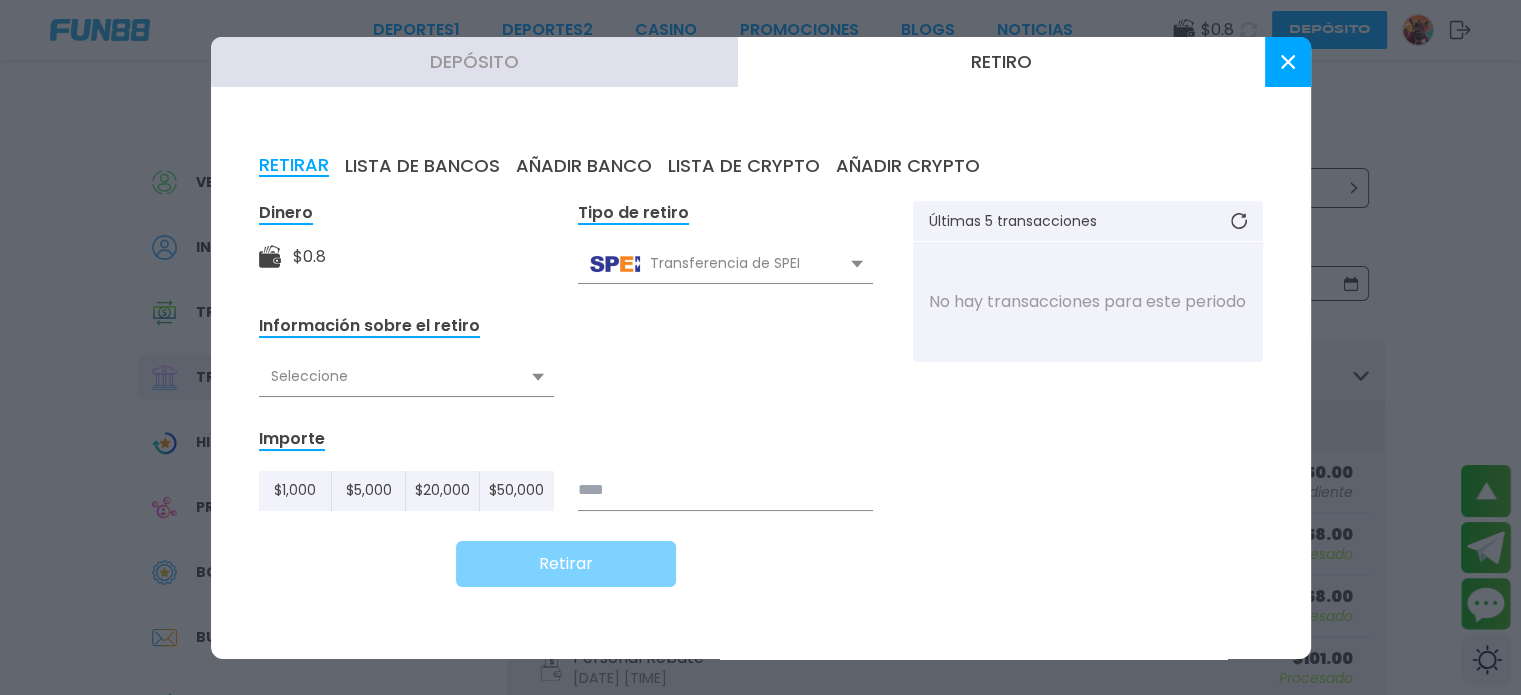 click on "Transferencia de SPEI" at bounding box center [725, 264] 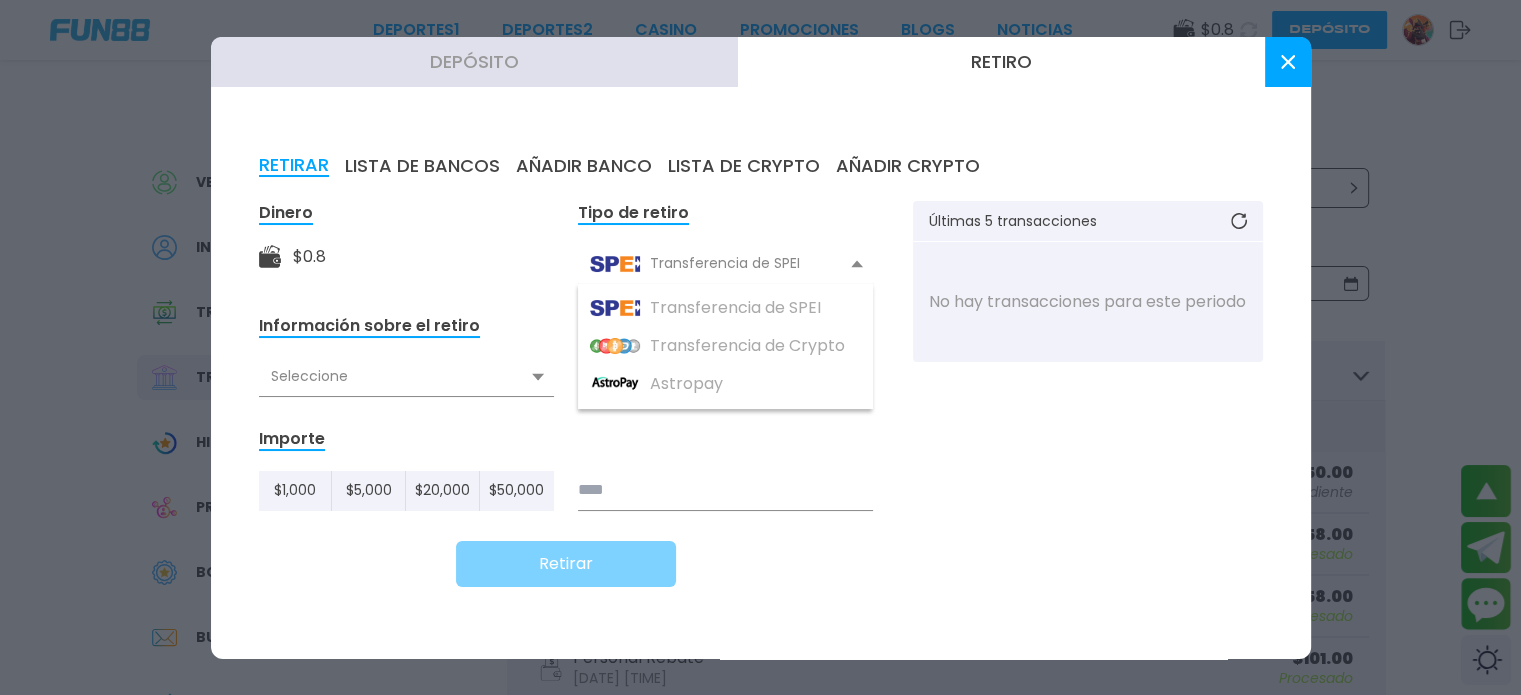 click on "Transferencia de SPEI" at bounding box center [725, 264] 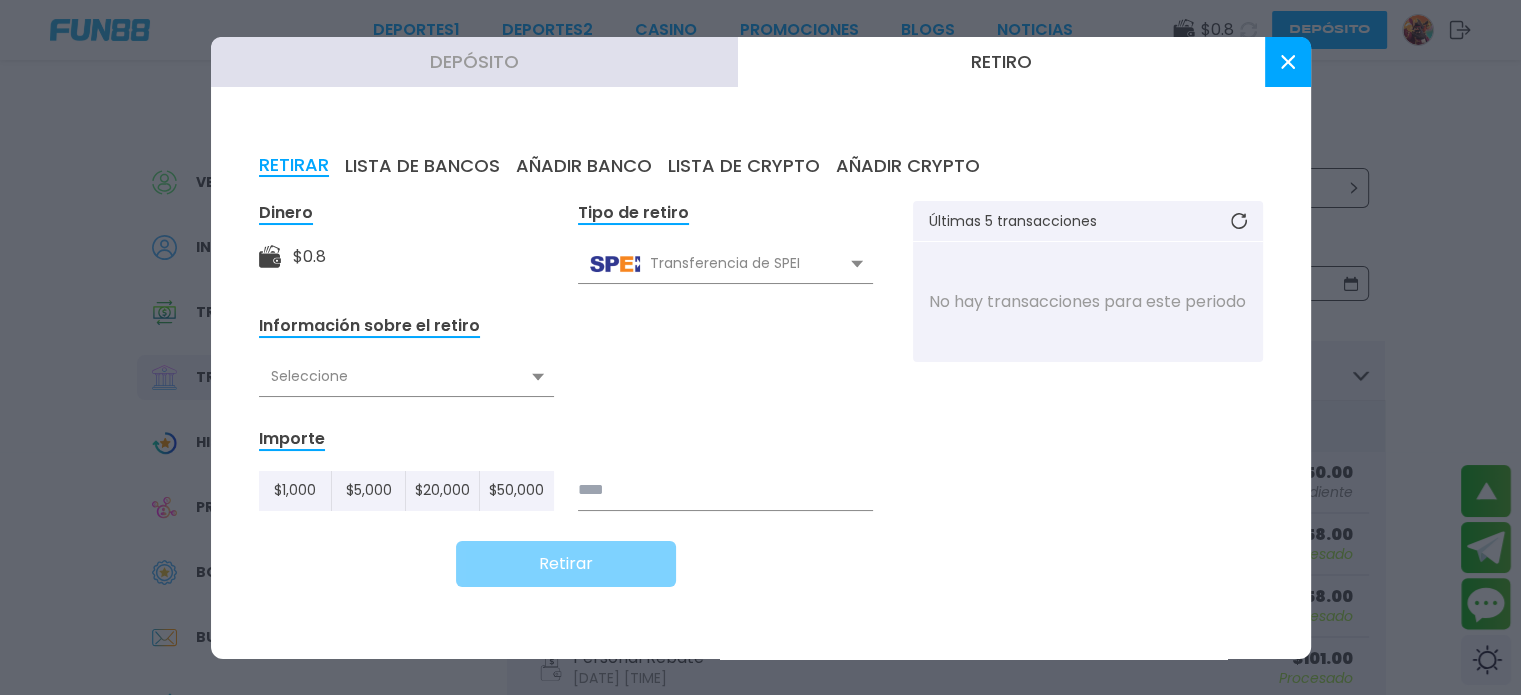 click on "Depósito" at bounding box center (474, 62) 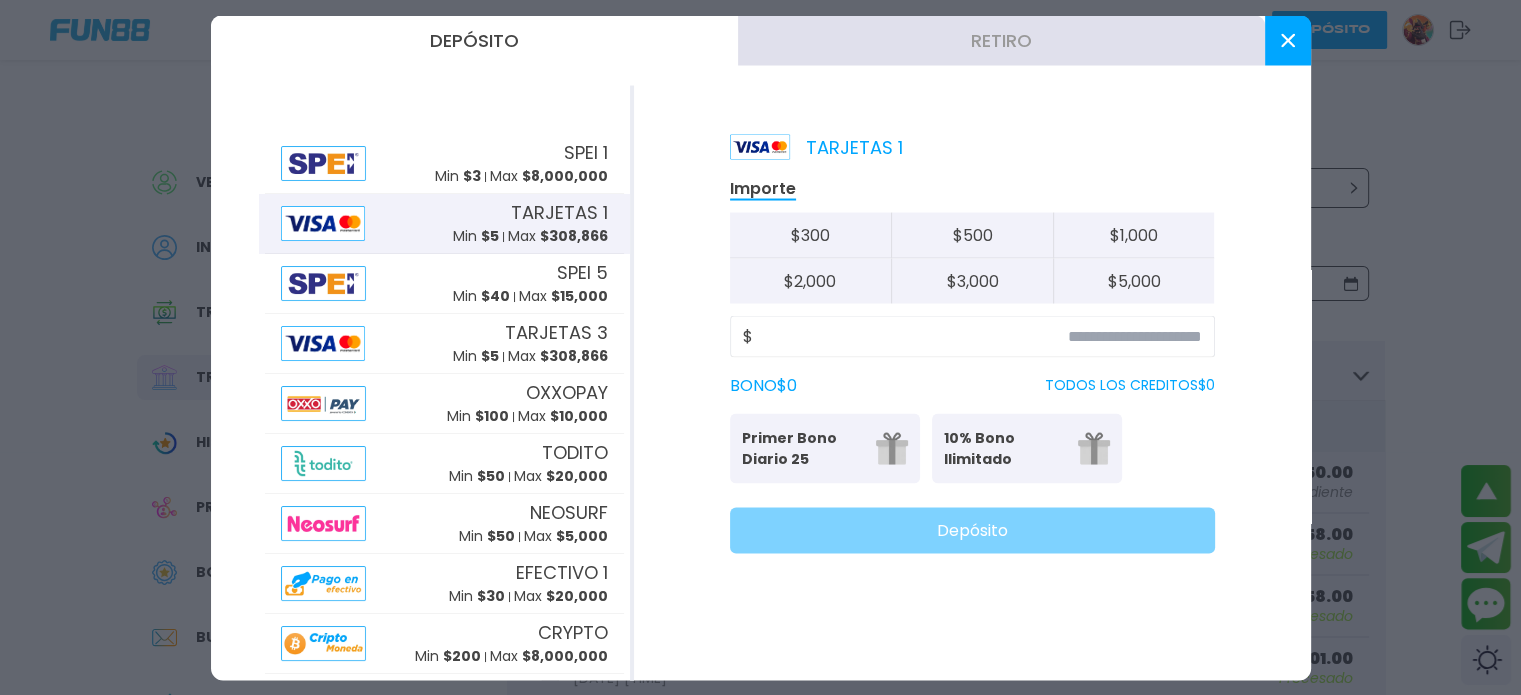 click 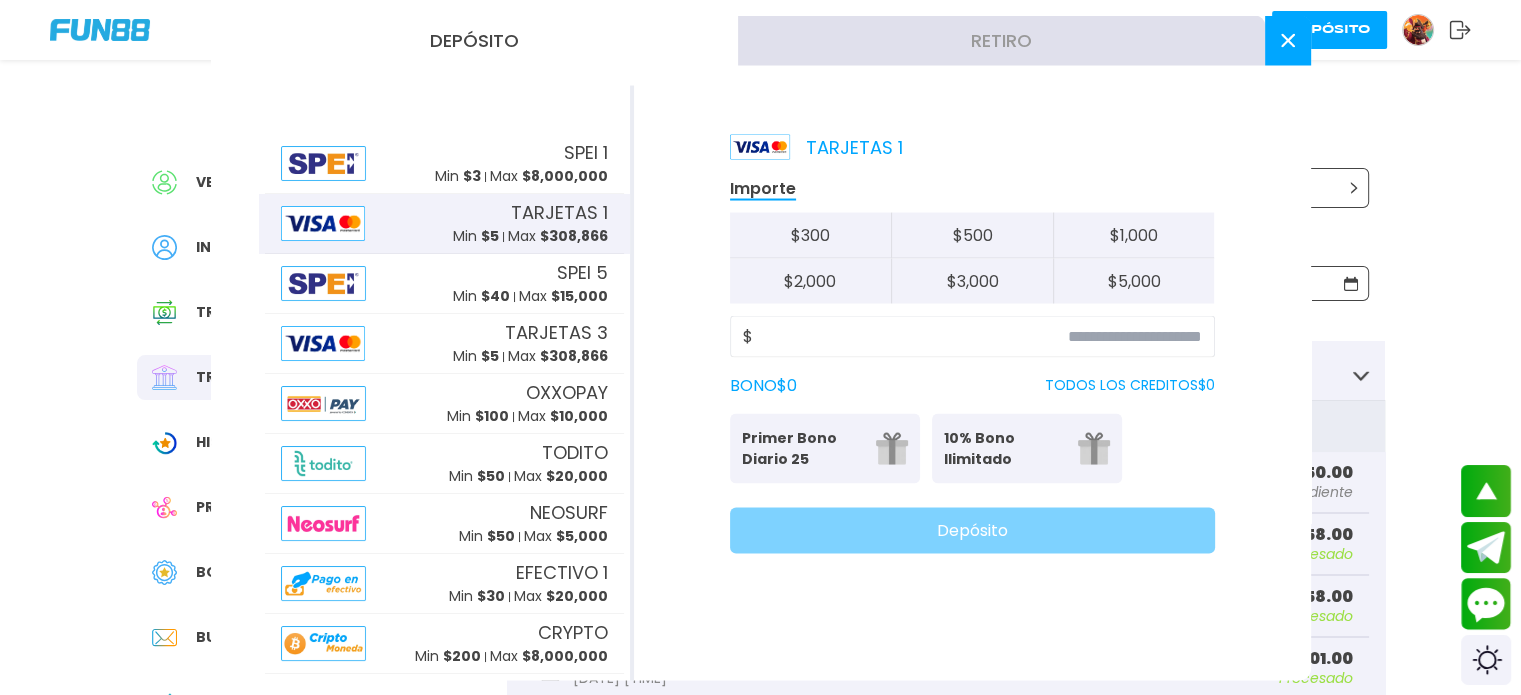 click at bounding box center [1418, 30] 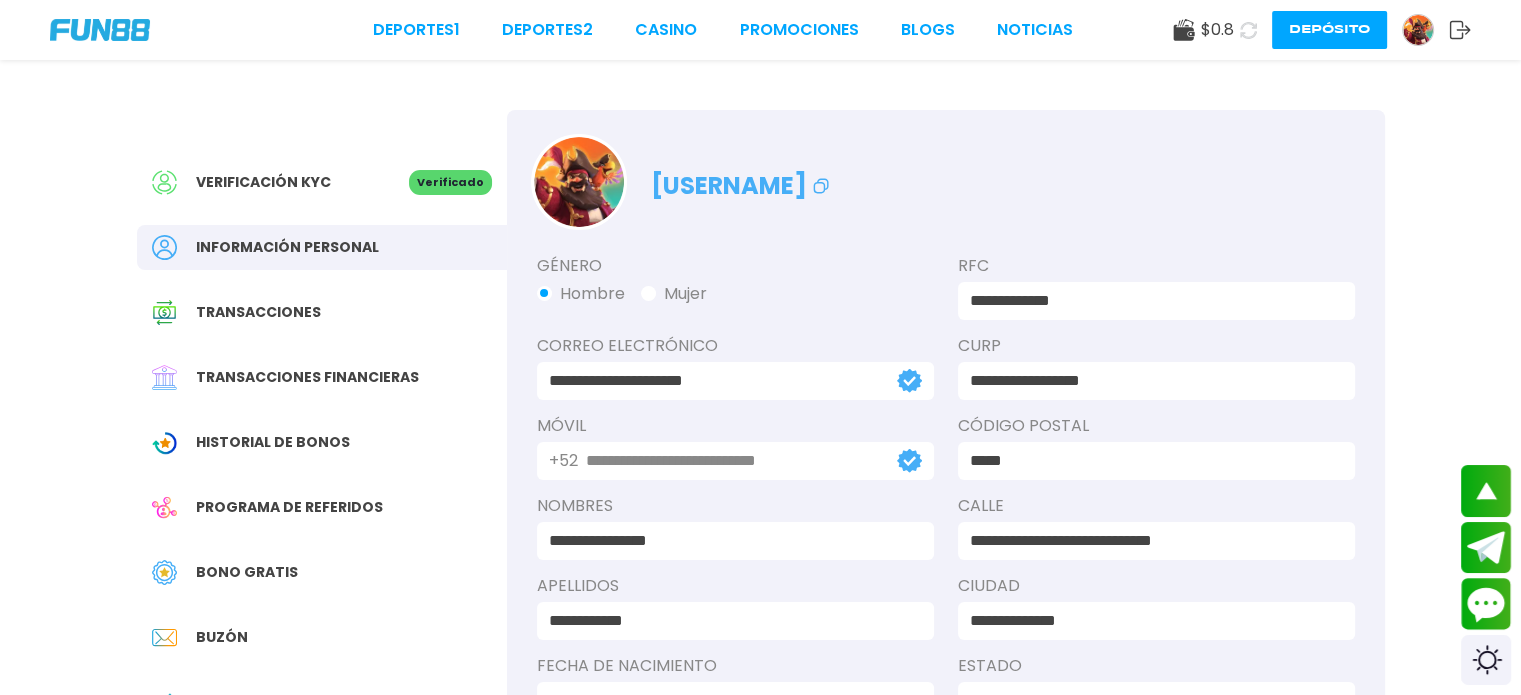 click at bounding box center [1418, 30] 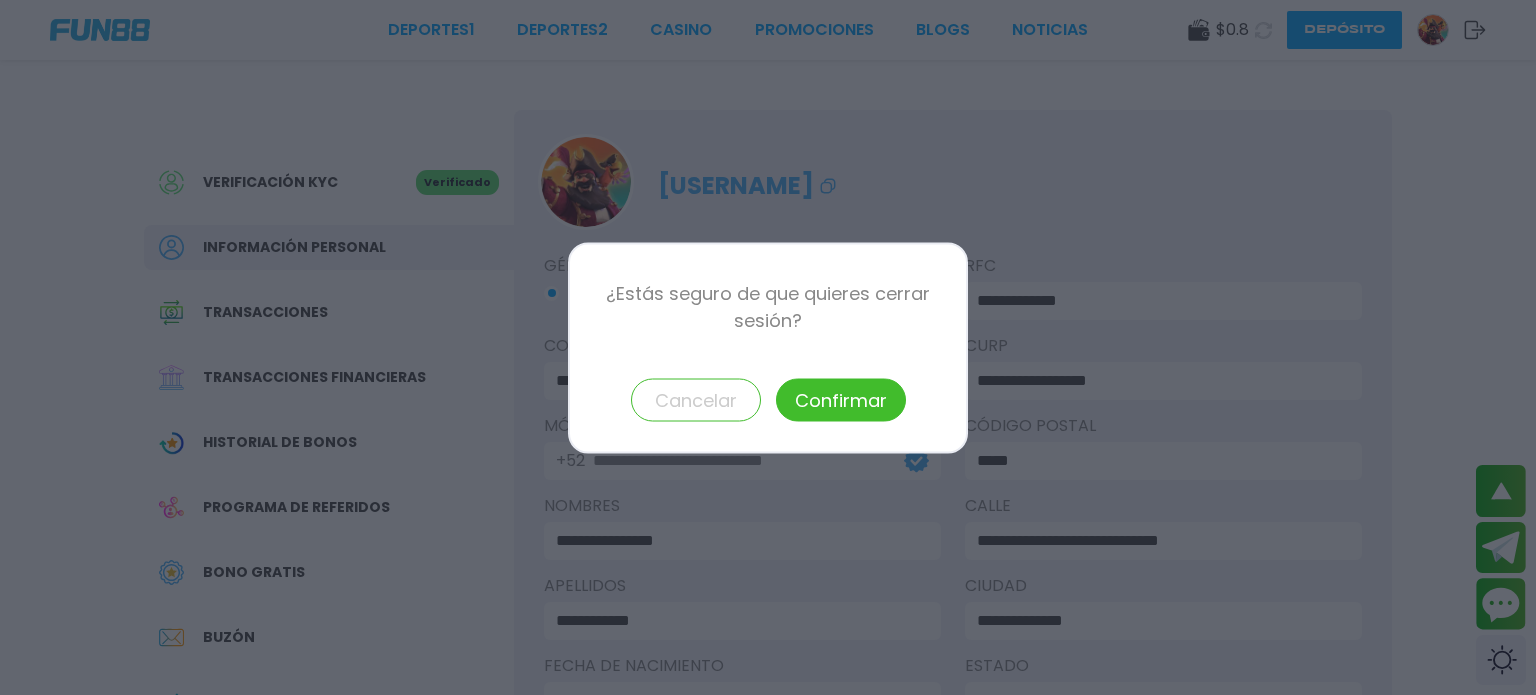 click on "Confirmar" at bounding box center (841, 399) 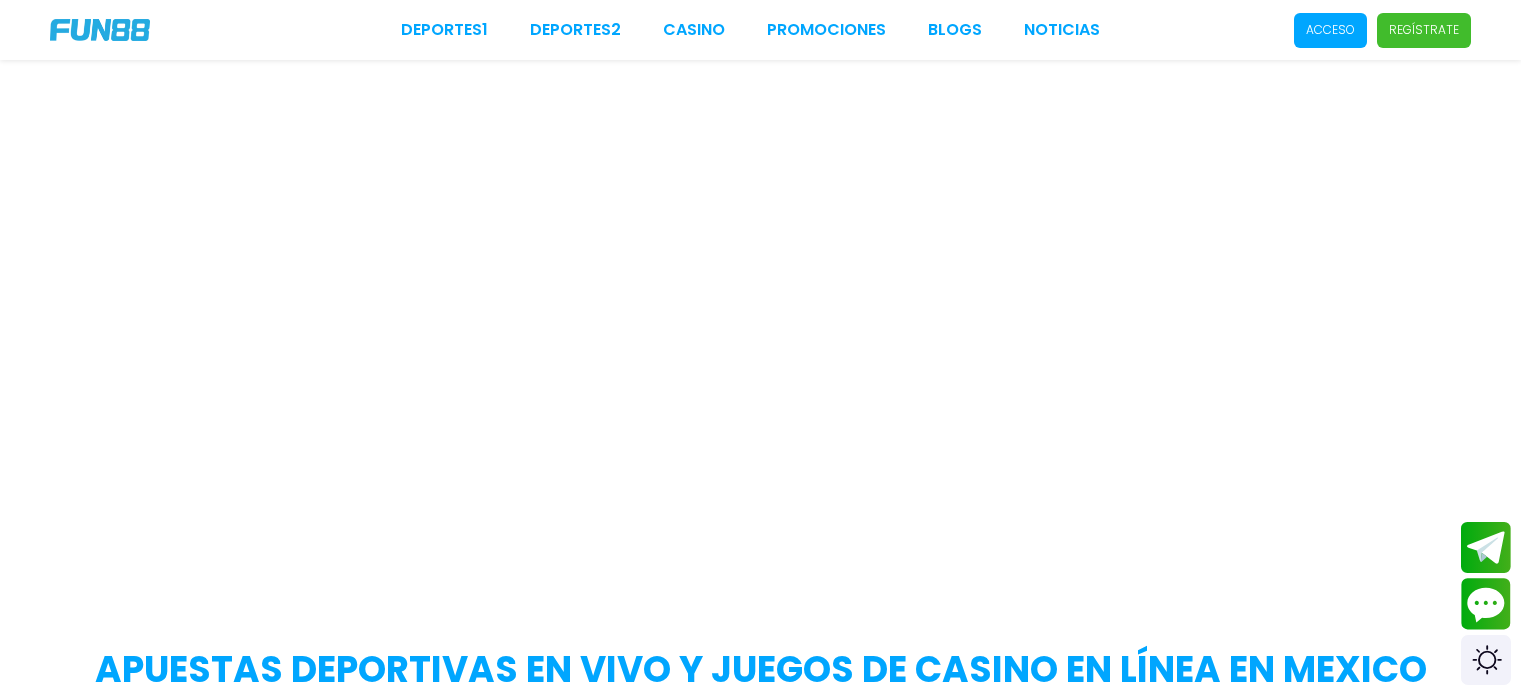 scroll, scrollTop: 0, scrollLeft: 0, axis: both 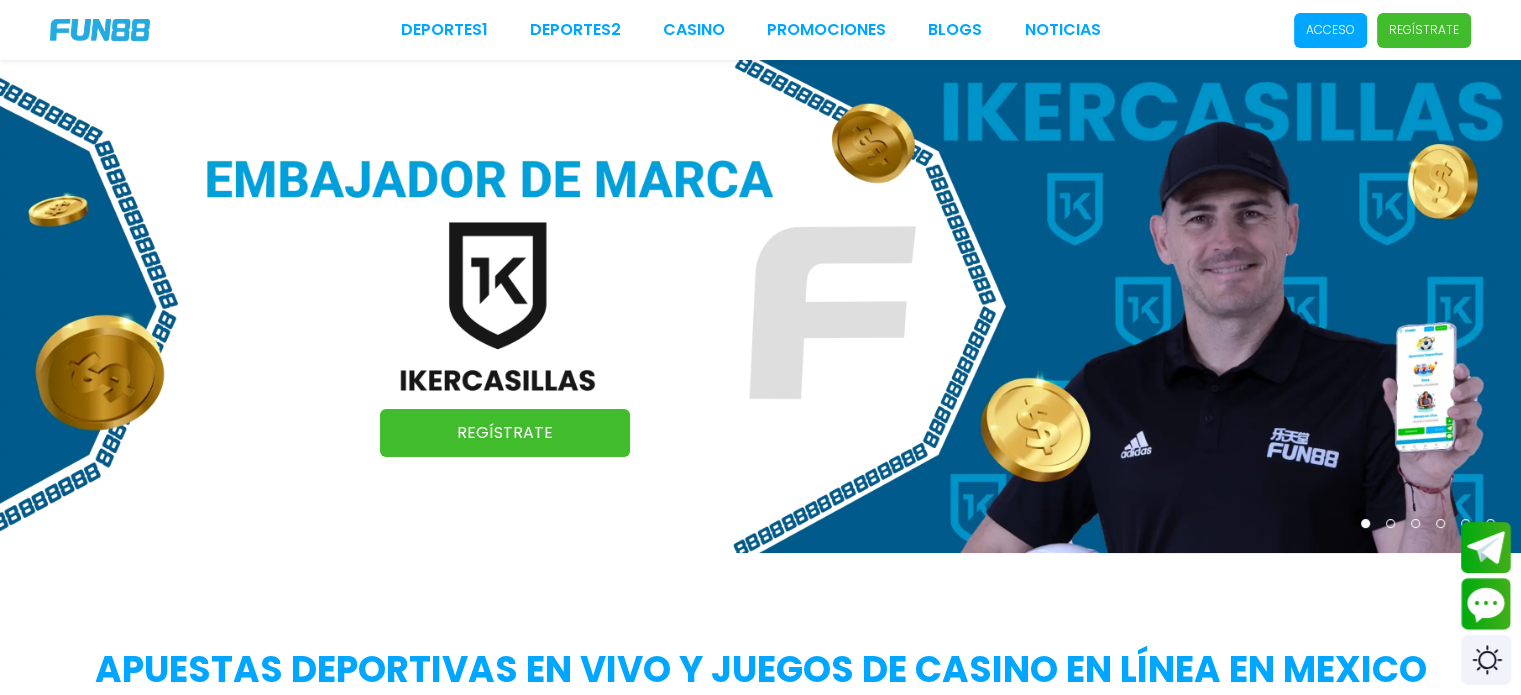click on "Acceso" at bounding box center [1330, 30] 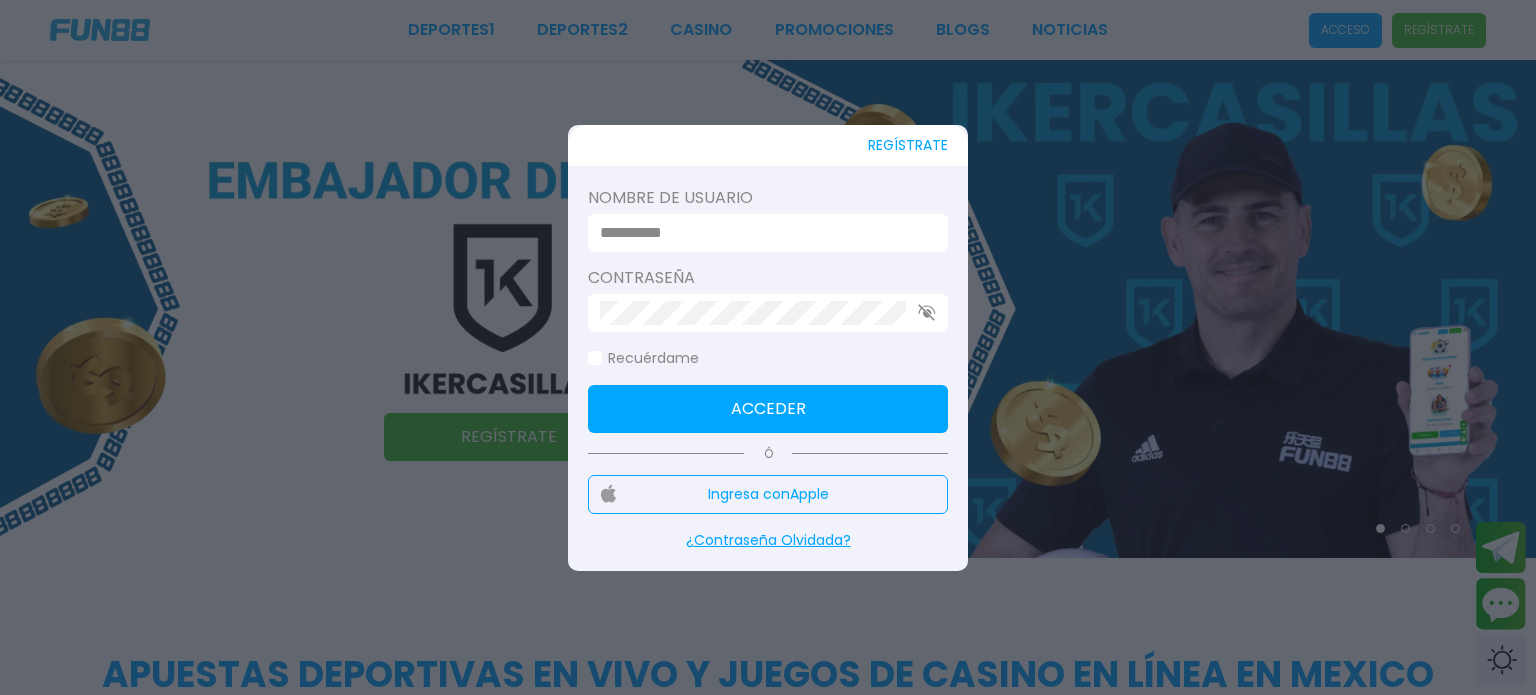 click on "Nombre de usuario Contraseña Recuérdame Acceder" at bounding box center (768, 309) 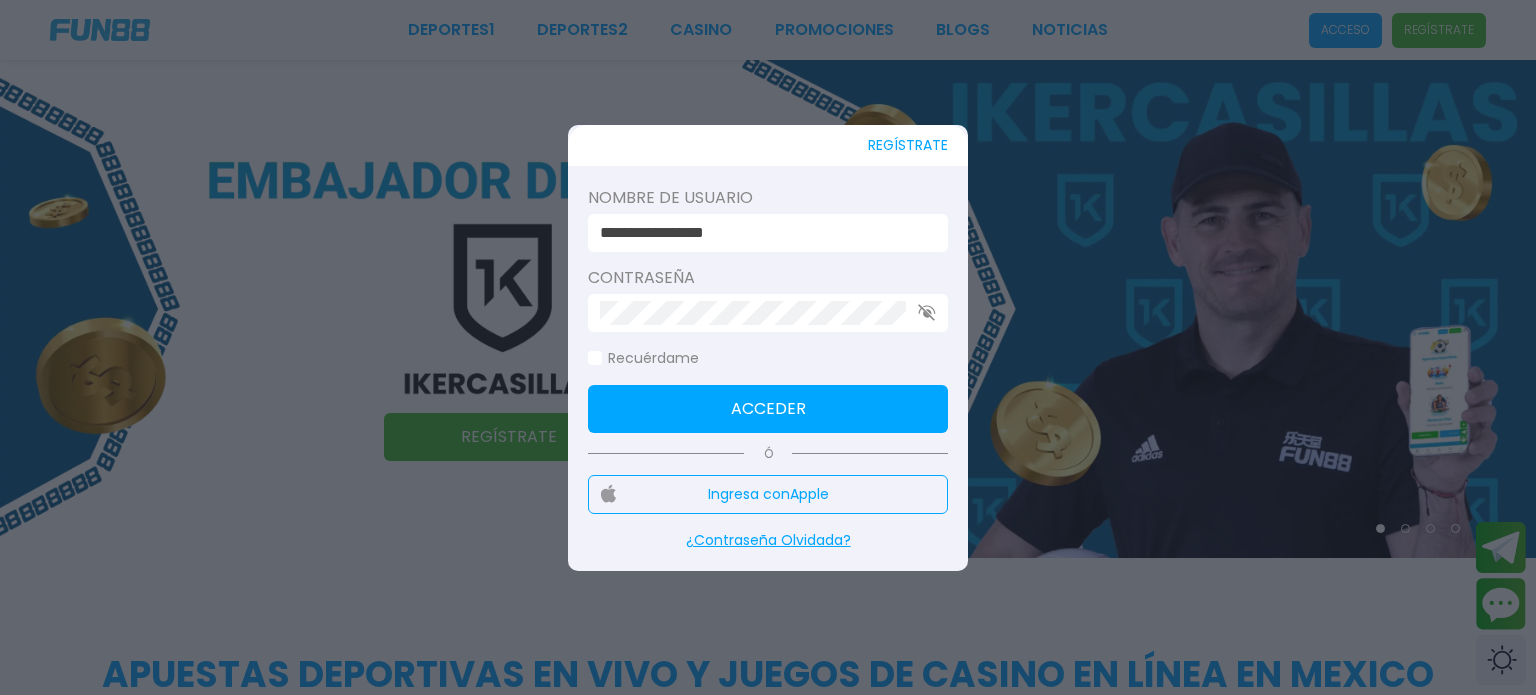 drag, startPoint x: 804, startPoint y: 231, endPoint x: 680, endPoint y: 237, distance: 124.14507 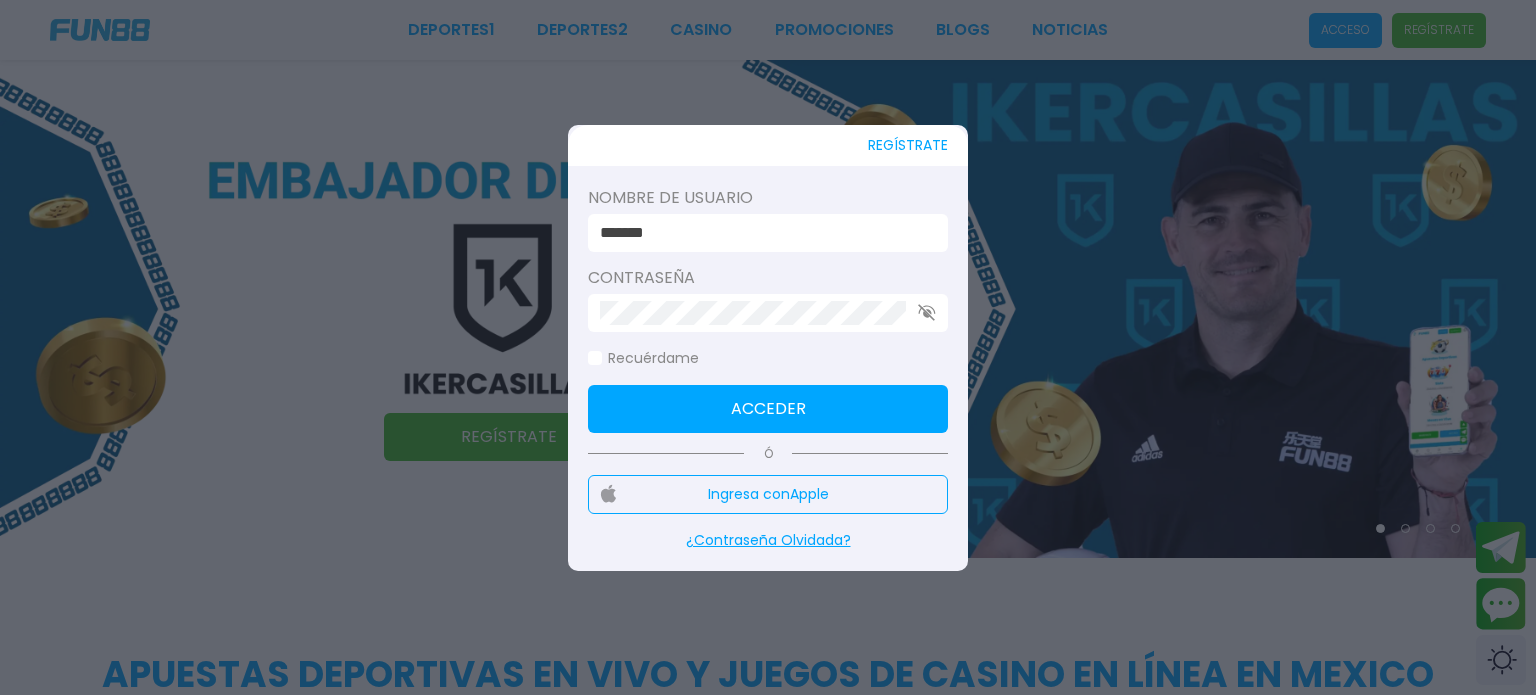 click on "Acceder" at bounding box center (768, 409) 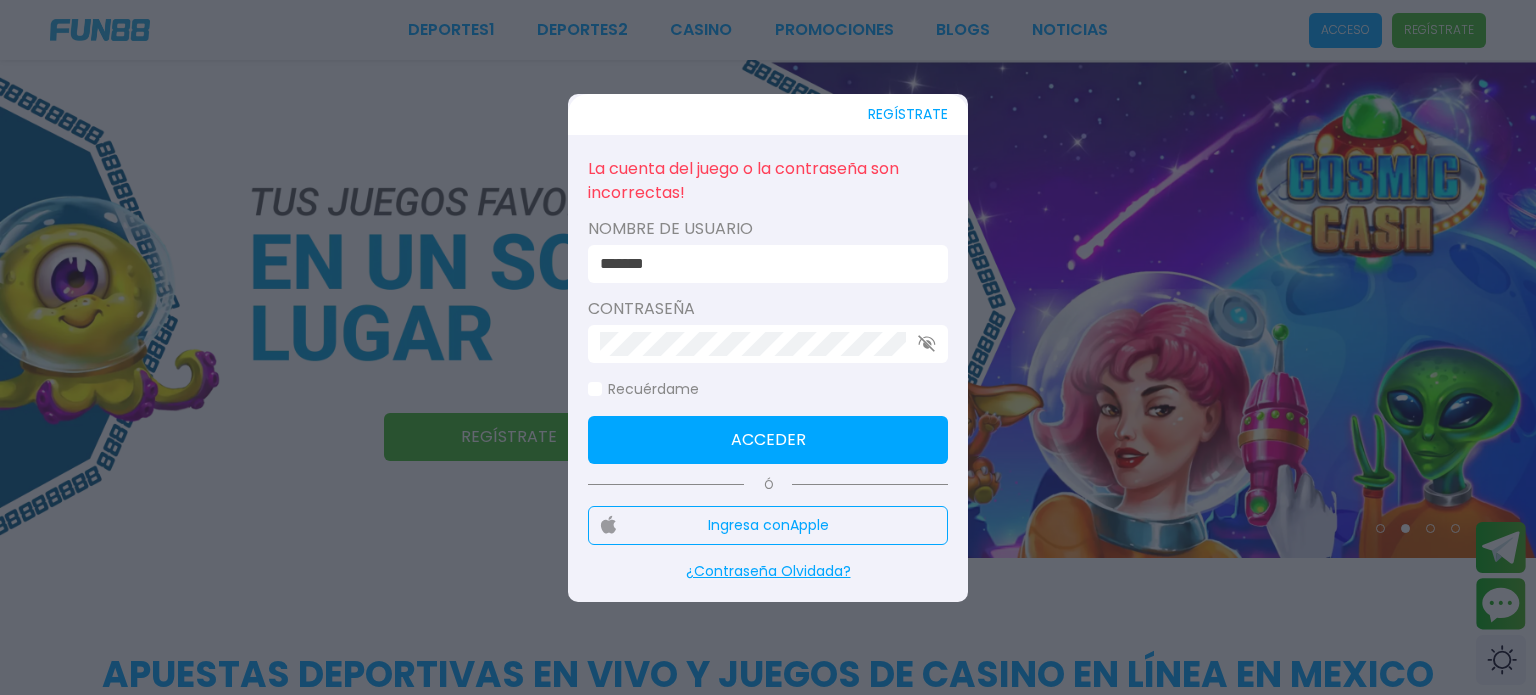click on "Acceder" at bounding box center [768, 440] 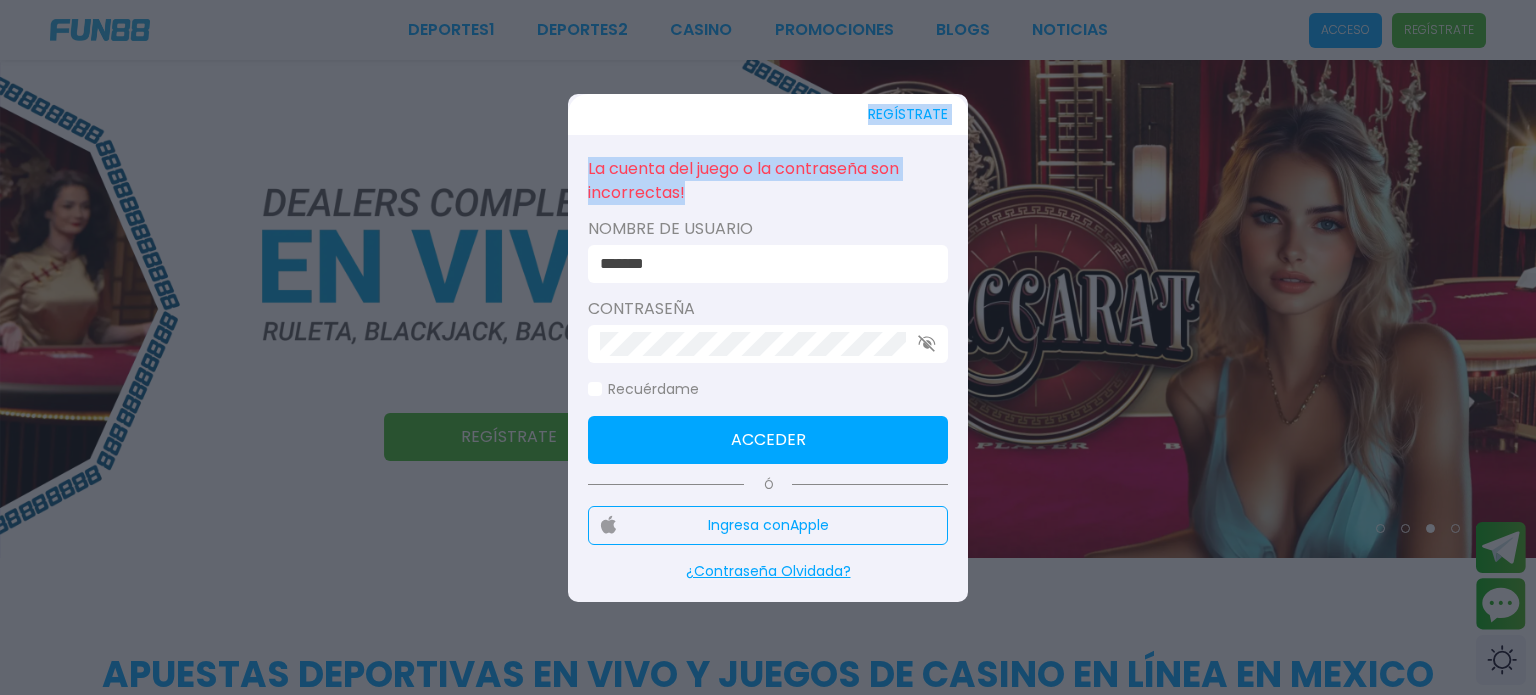 drag, startPoint x: 674, startPoint y: 186, endPoint x: 566, endPoint y: 154, distance: 112.64102 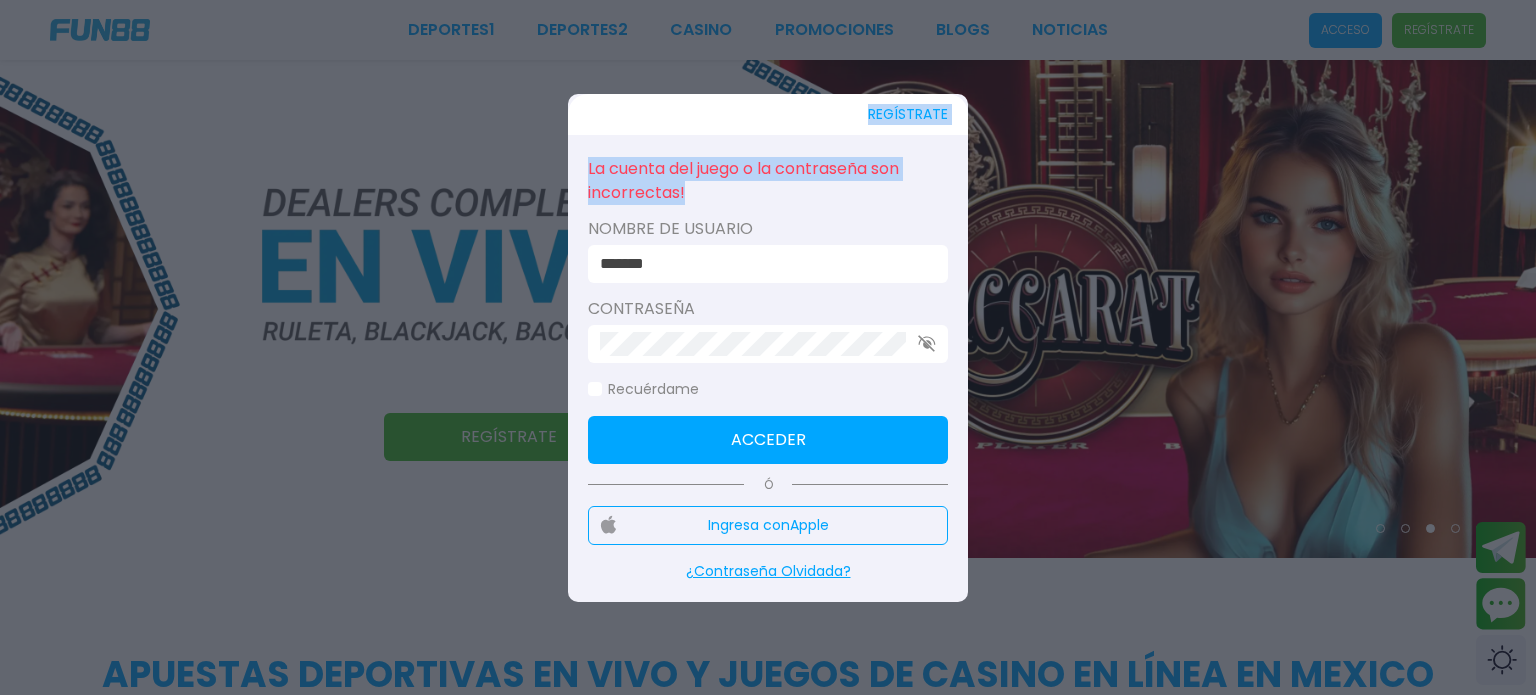 click on "La cuenta del juego o la contraseña son incorrectas!" at bounding box center (768, 181) 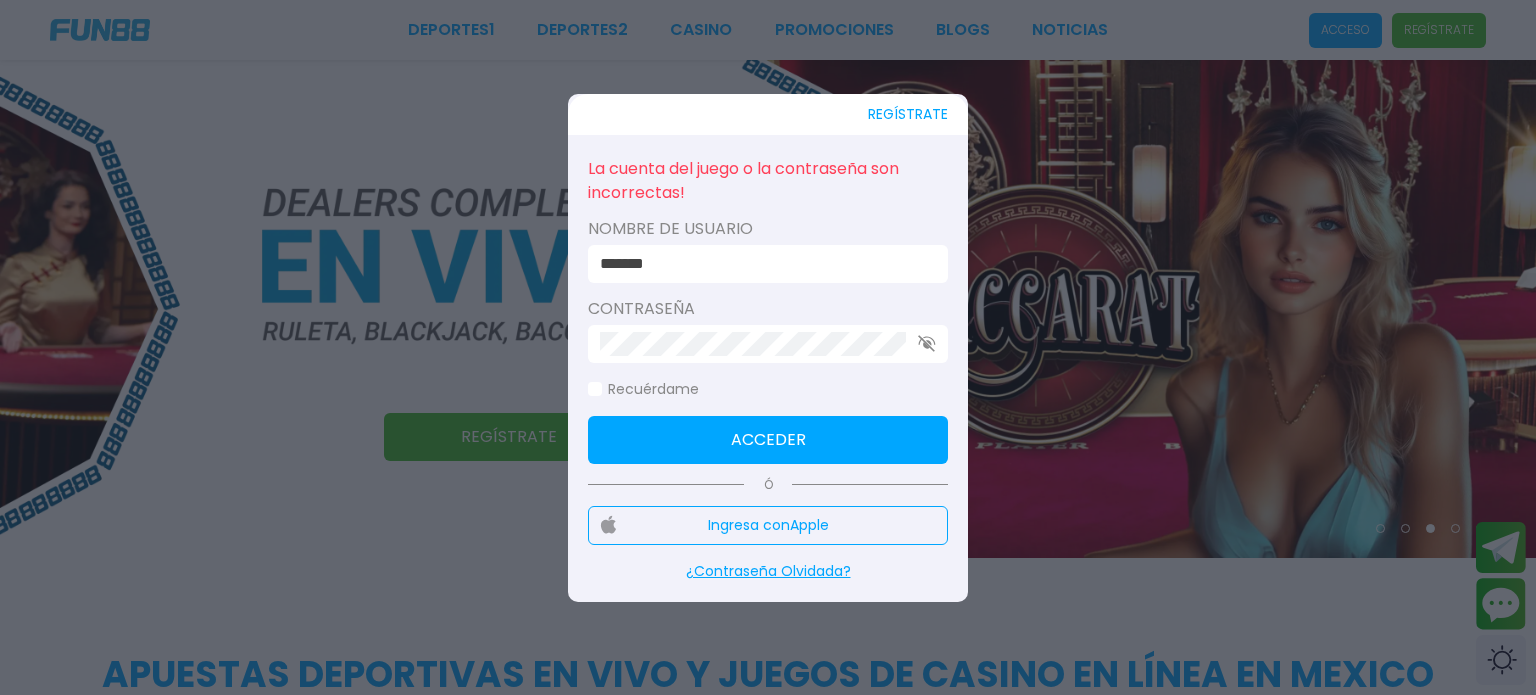 click on "REGÍSTRATE La cuenta del juego o la contraseña son incorrectas! Nombre de usuario ******* Contraseña Recuérdame Acceder Ó Ingresa con  Apple ¿Contraseña Olvidada?" at bounding box center (768, 5895) 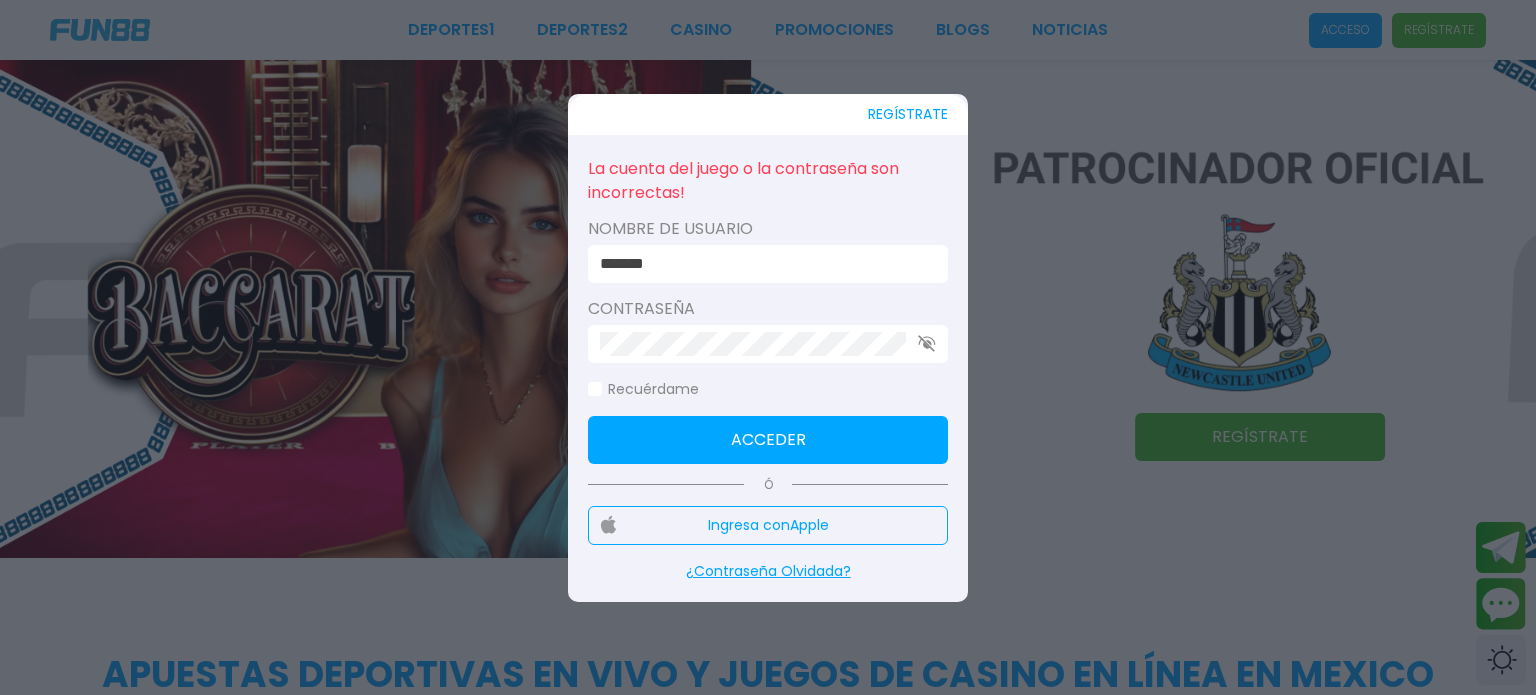 paste on "**********" 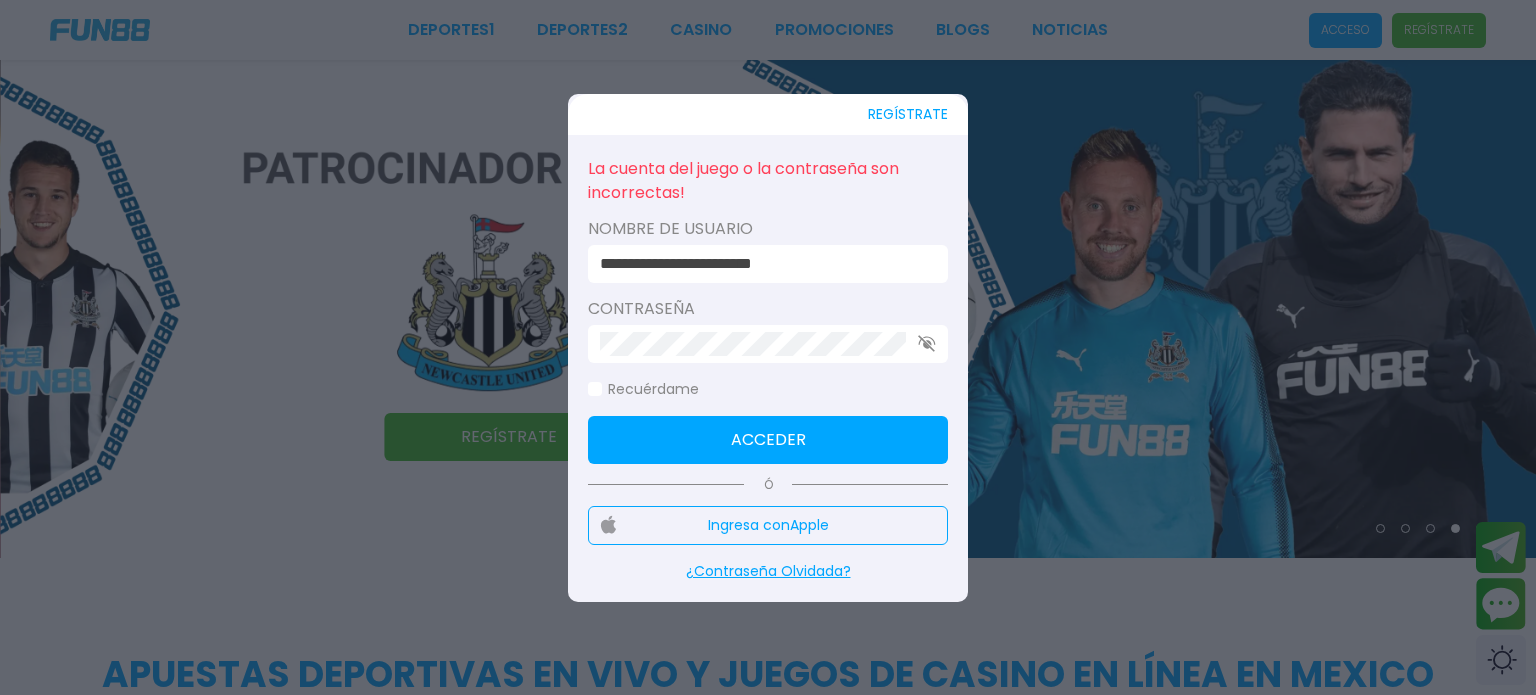 drag, startPoint x: 844, startPoint y: 267, endPoint x: 692, endPoint y: 291, distance: 153.88307 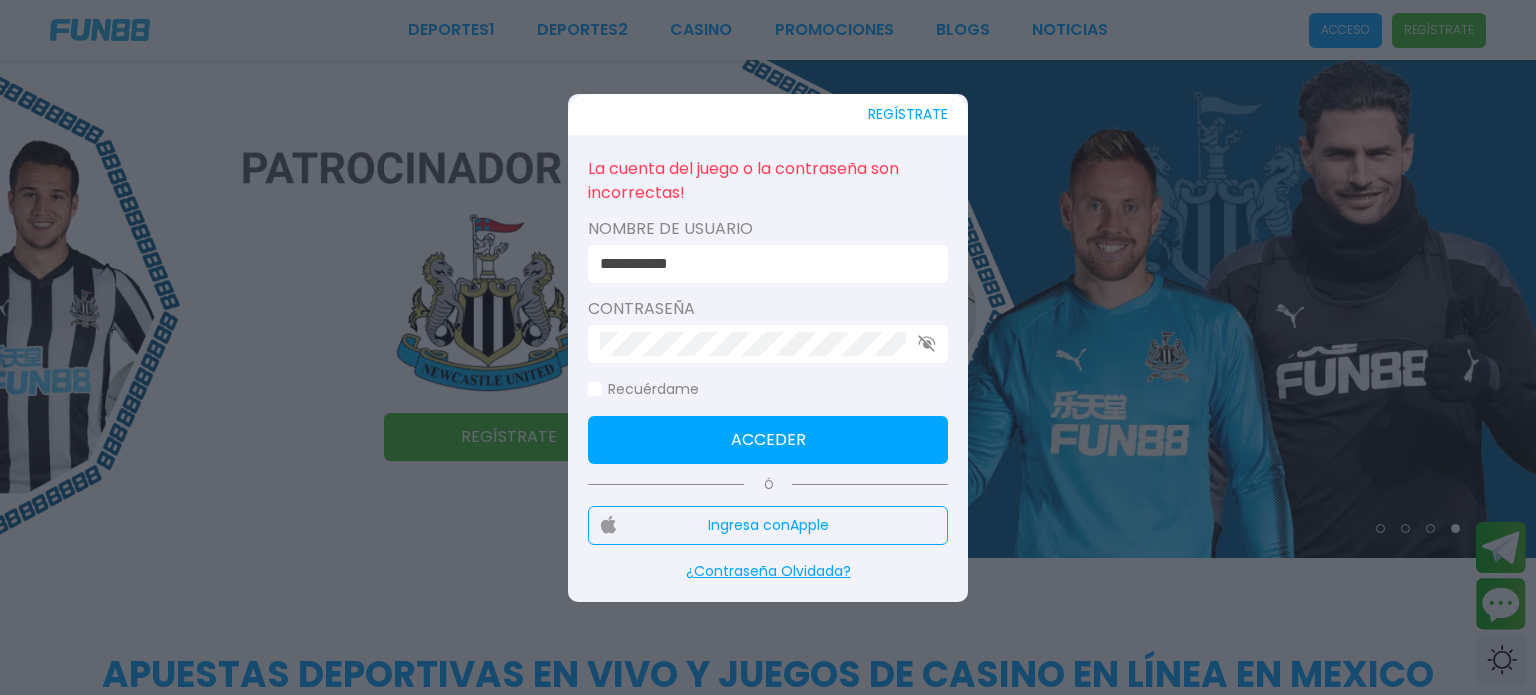 type on "**********" 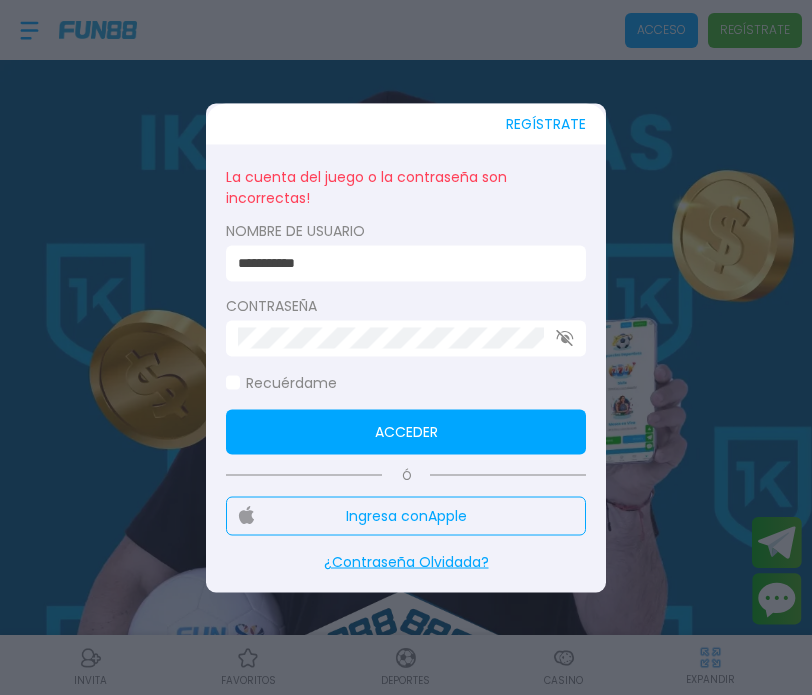 click on "Acceder" at bounding box center (406, 431) 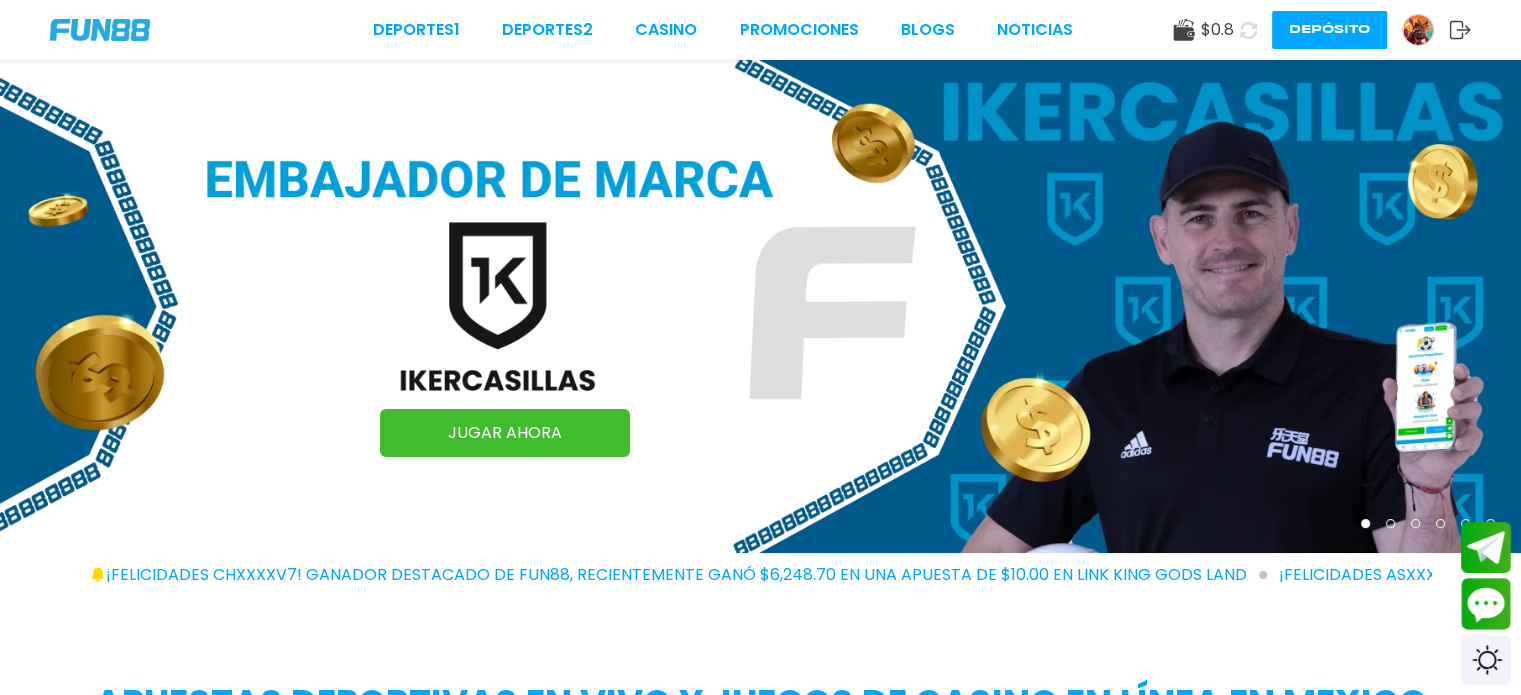 click 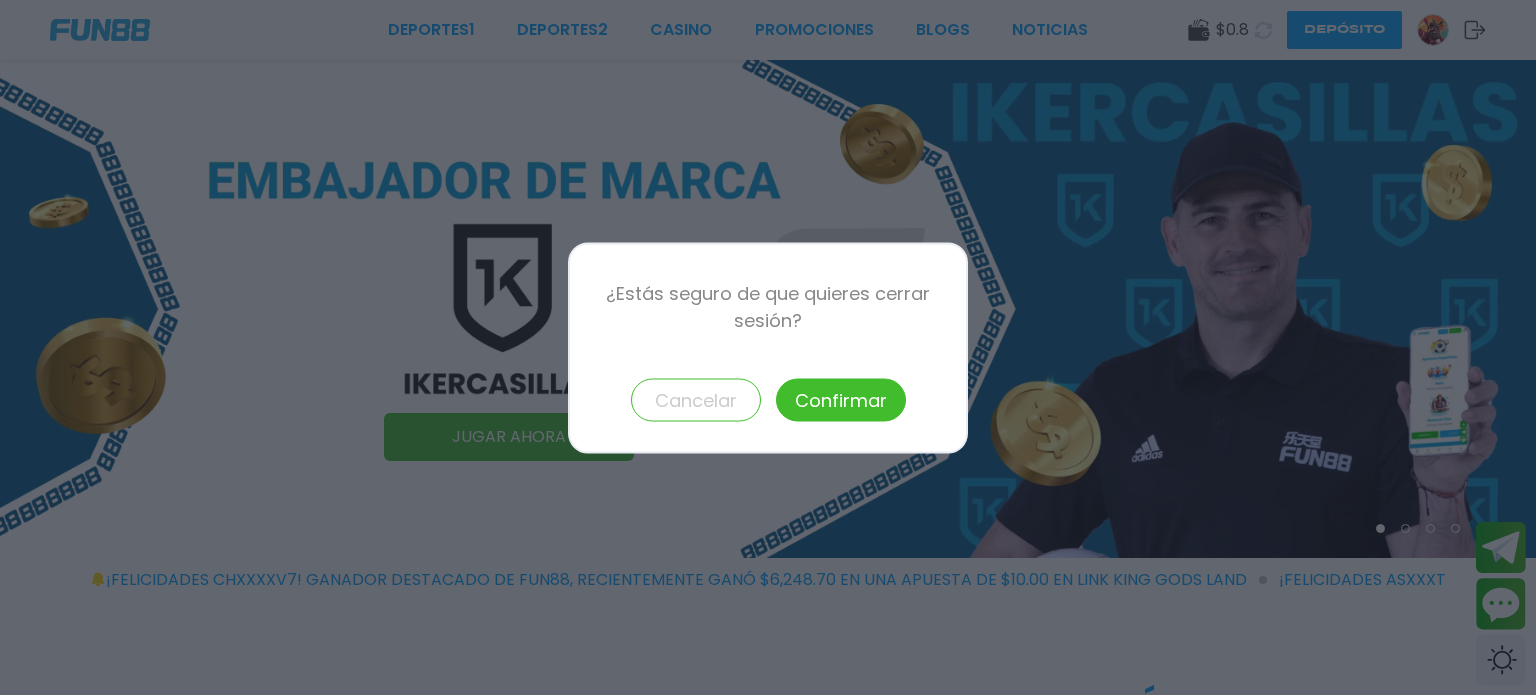 click on "Confirmar" at bounding box center (841, 399) 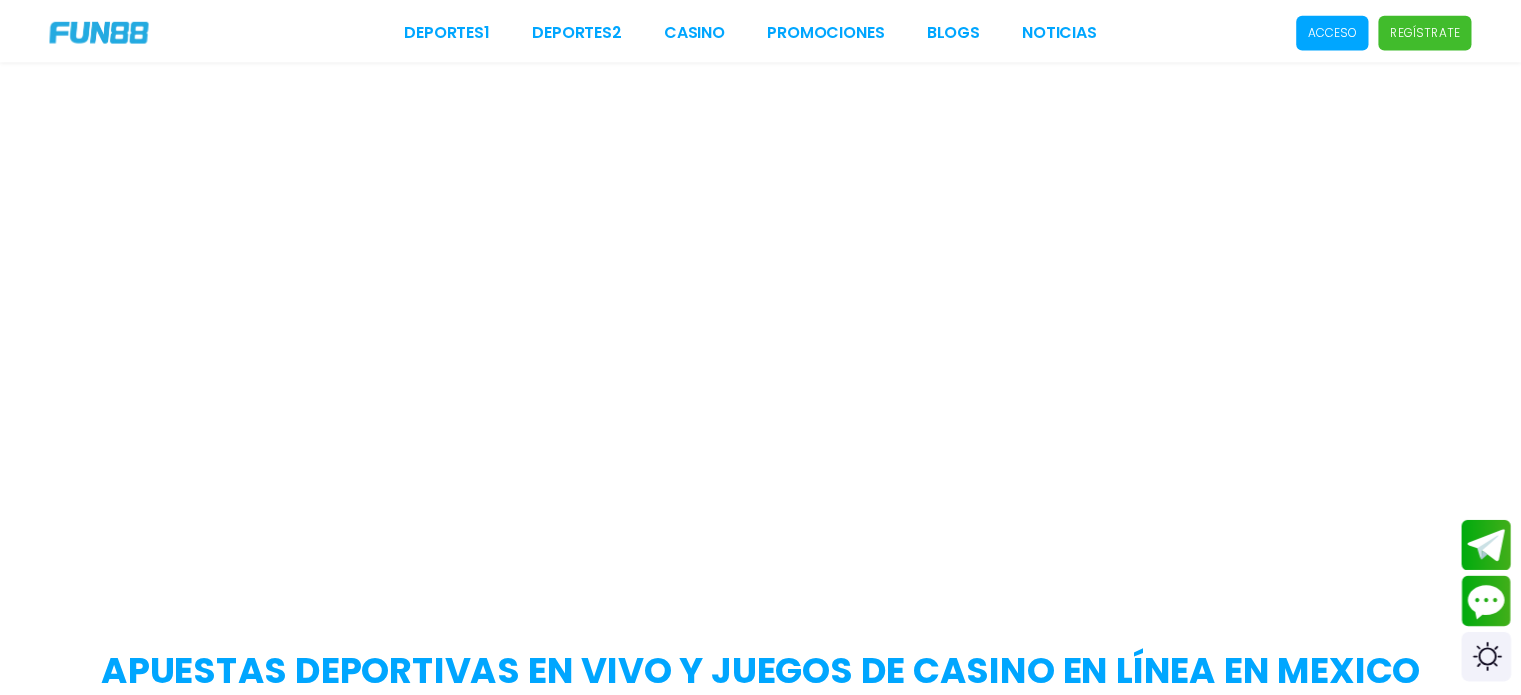scroll, scrollTop: 0, scrollLeft: 0, axis: both 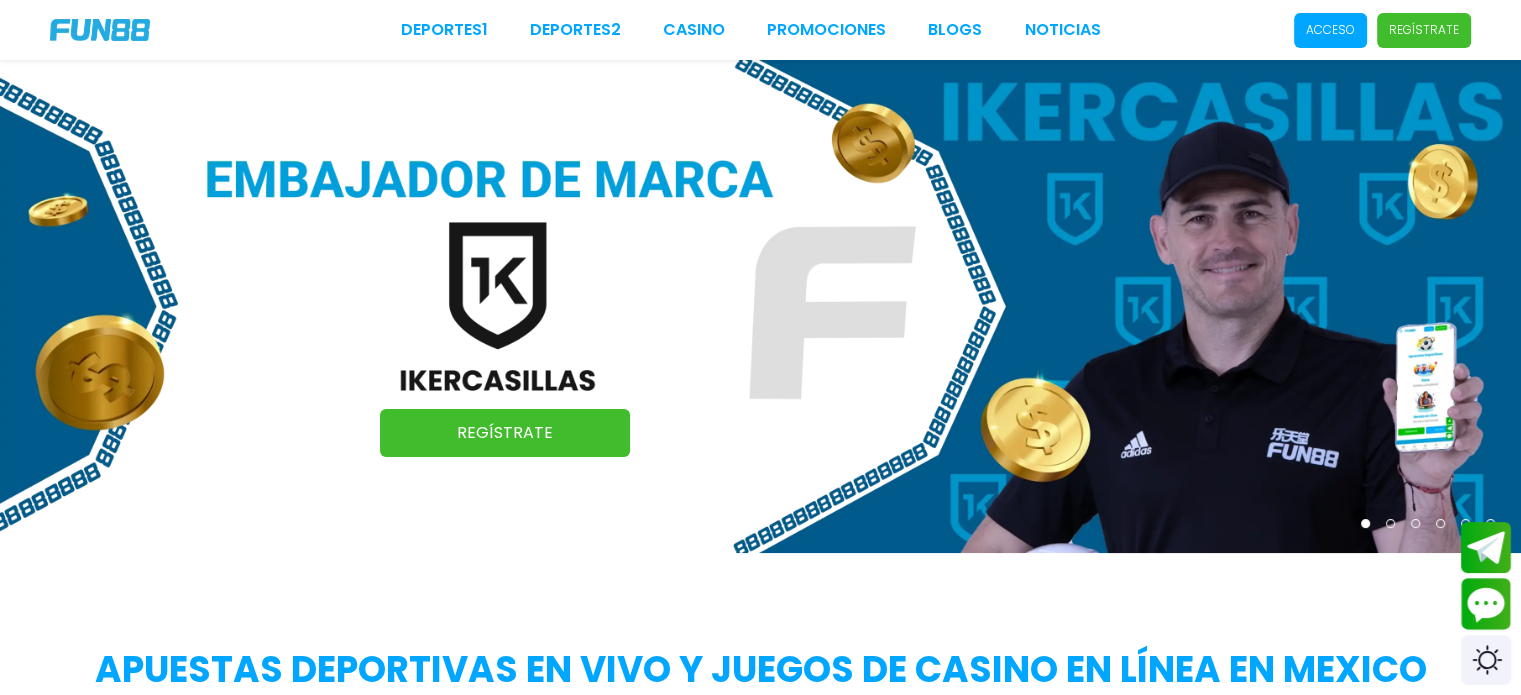 click on "Regístrate" at bounding box center (1424, 30) 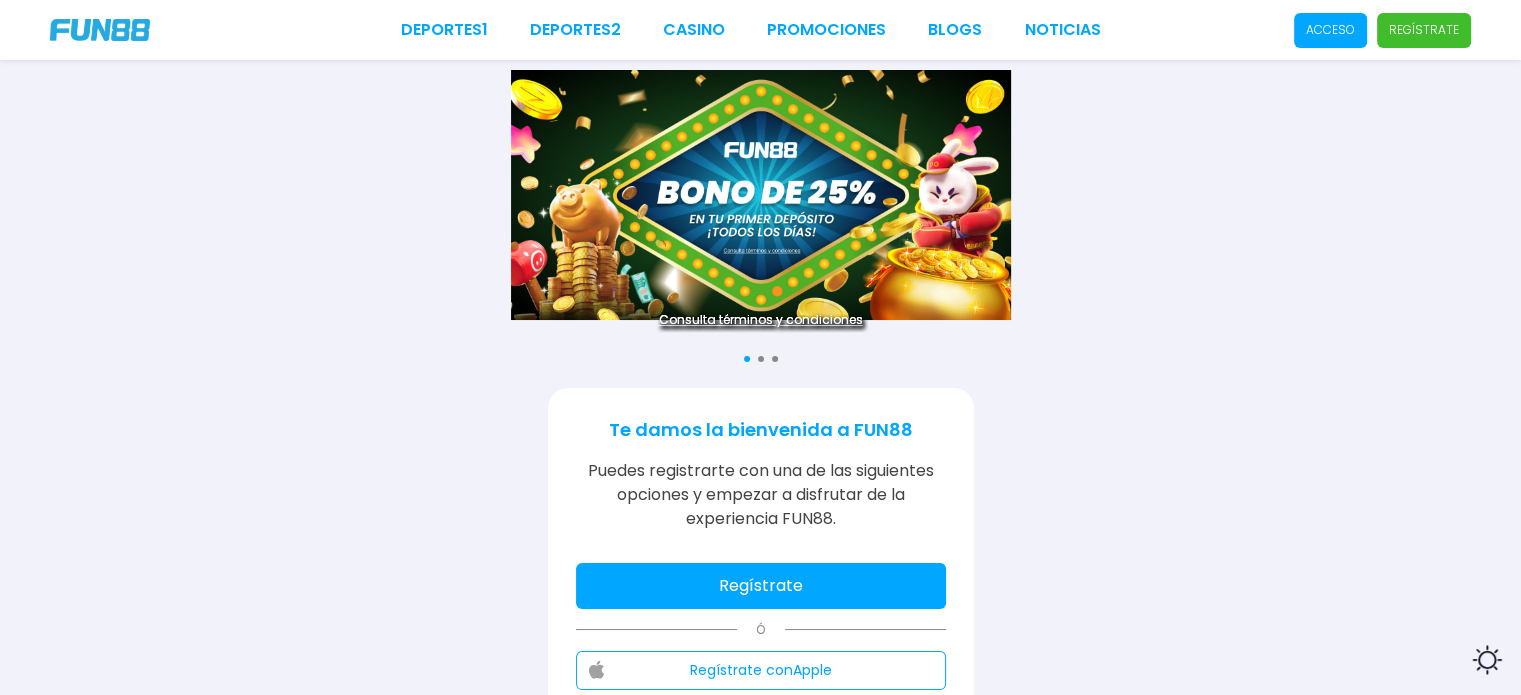 click on "Acceso" at bounding box center (1330, 30) 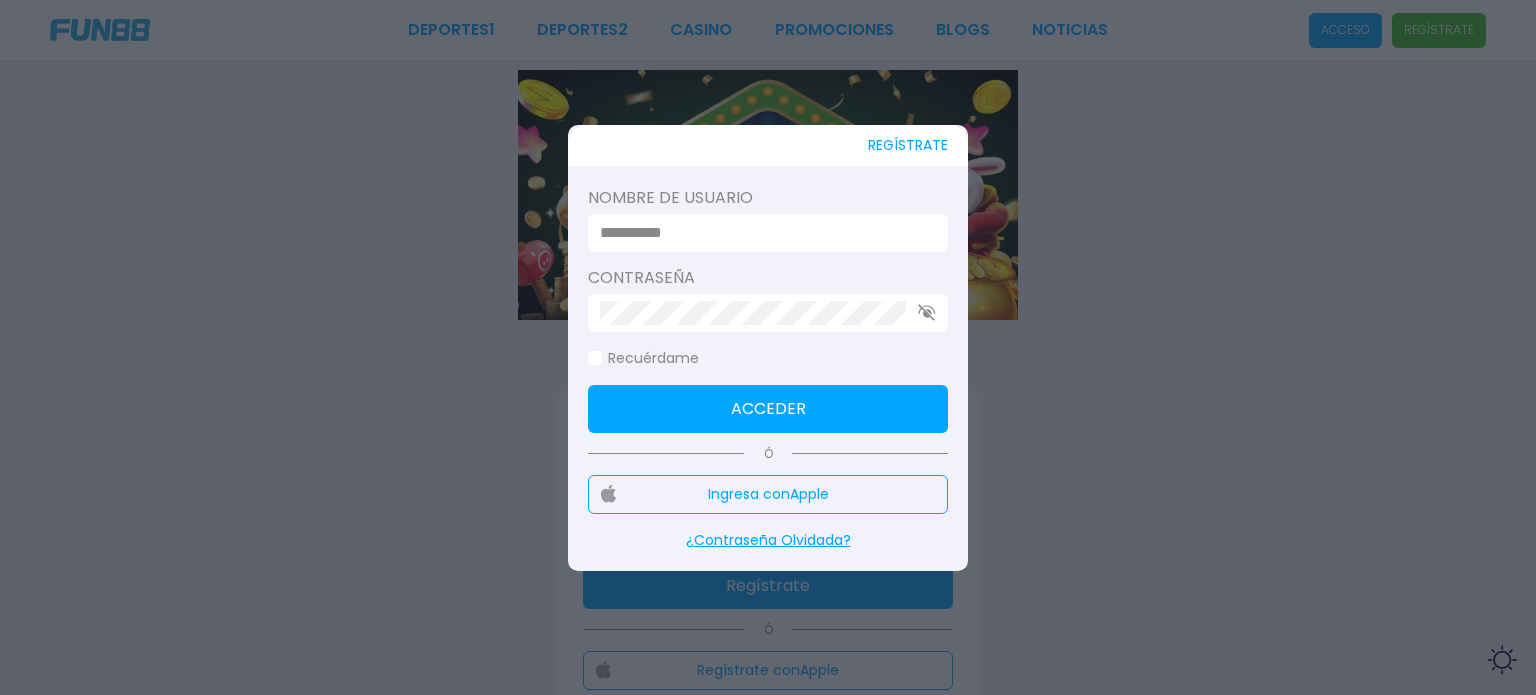 click at bounding box center [762, 233] 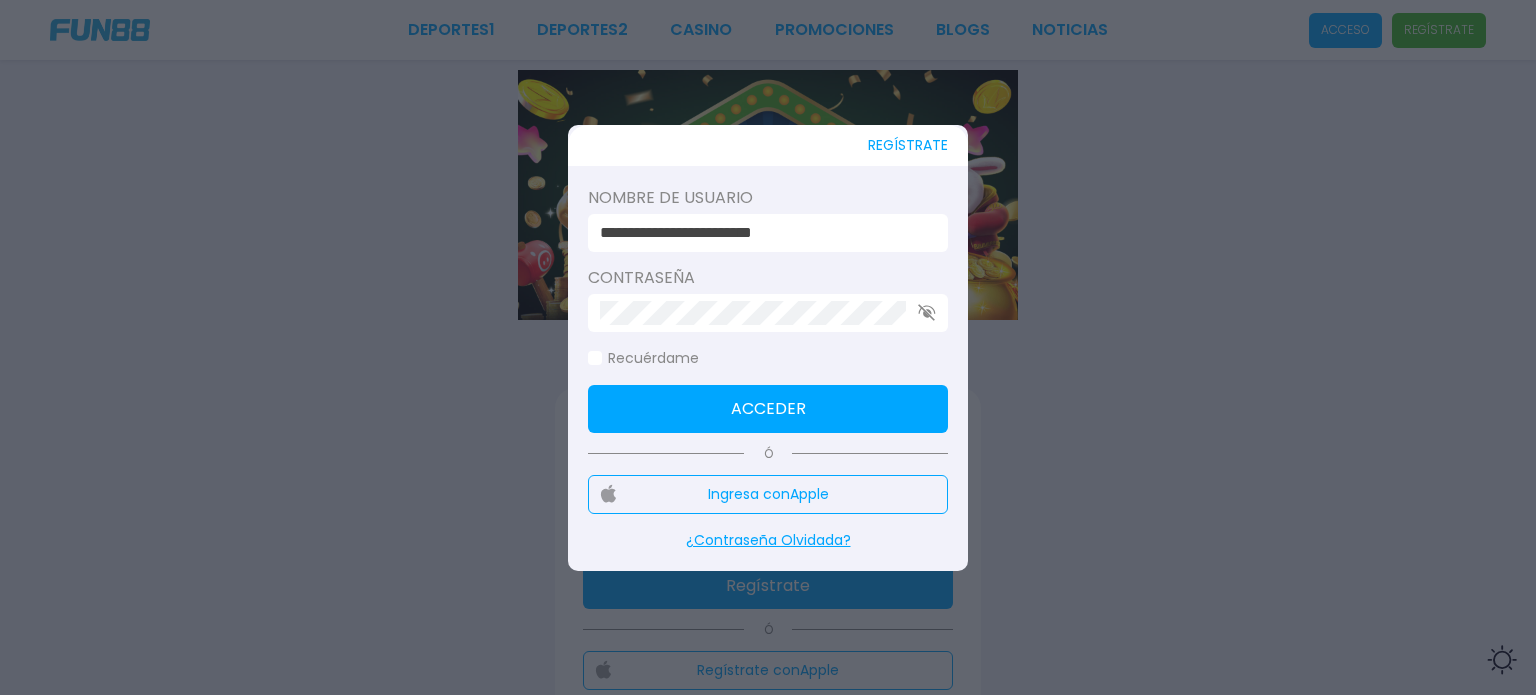 drag, startPoint x: 838, startPoint y: 227, endPoint x: 697, endPoint y: 243, distance: 141.90489 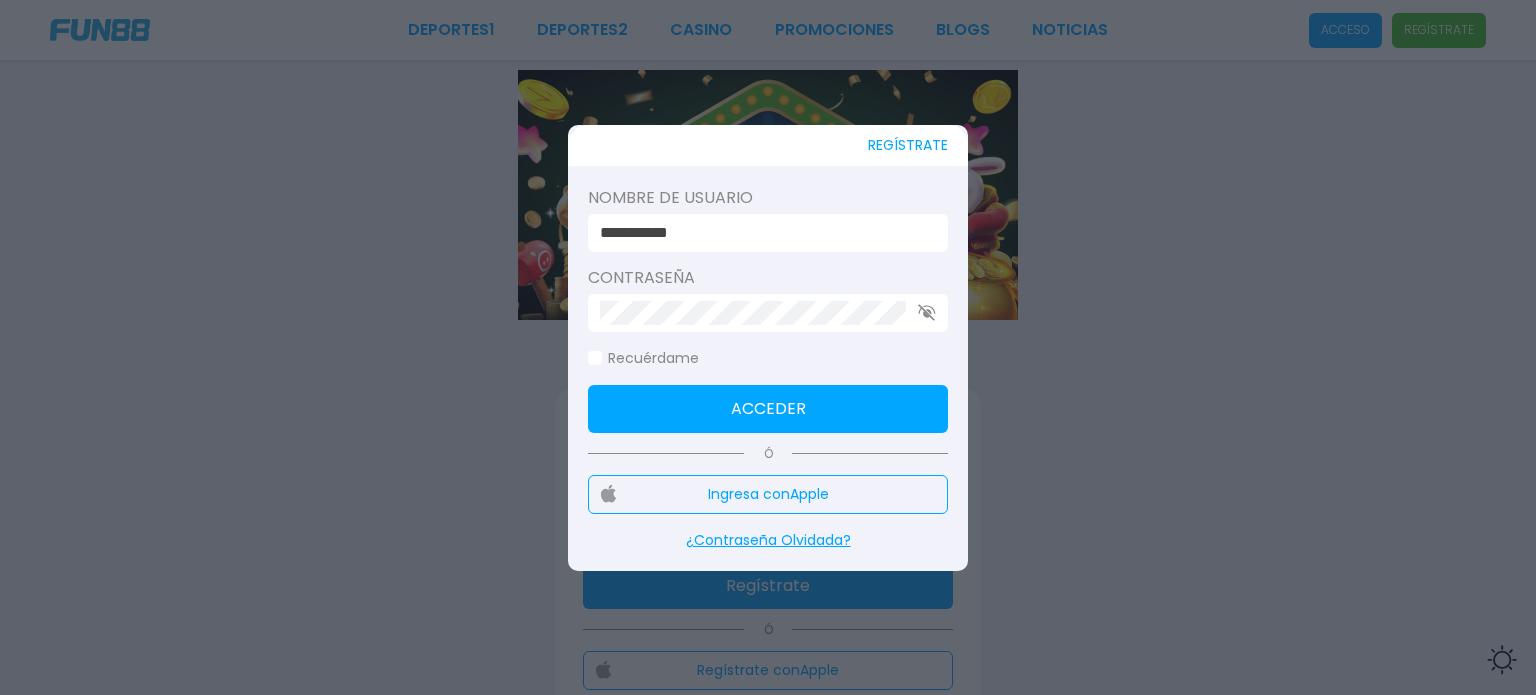 type on "**********" 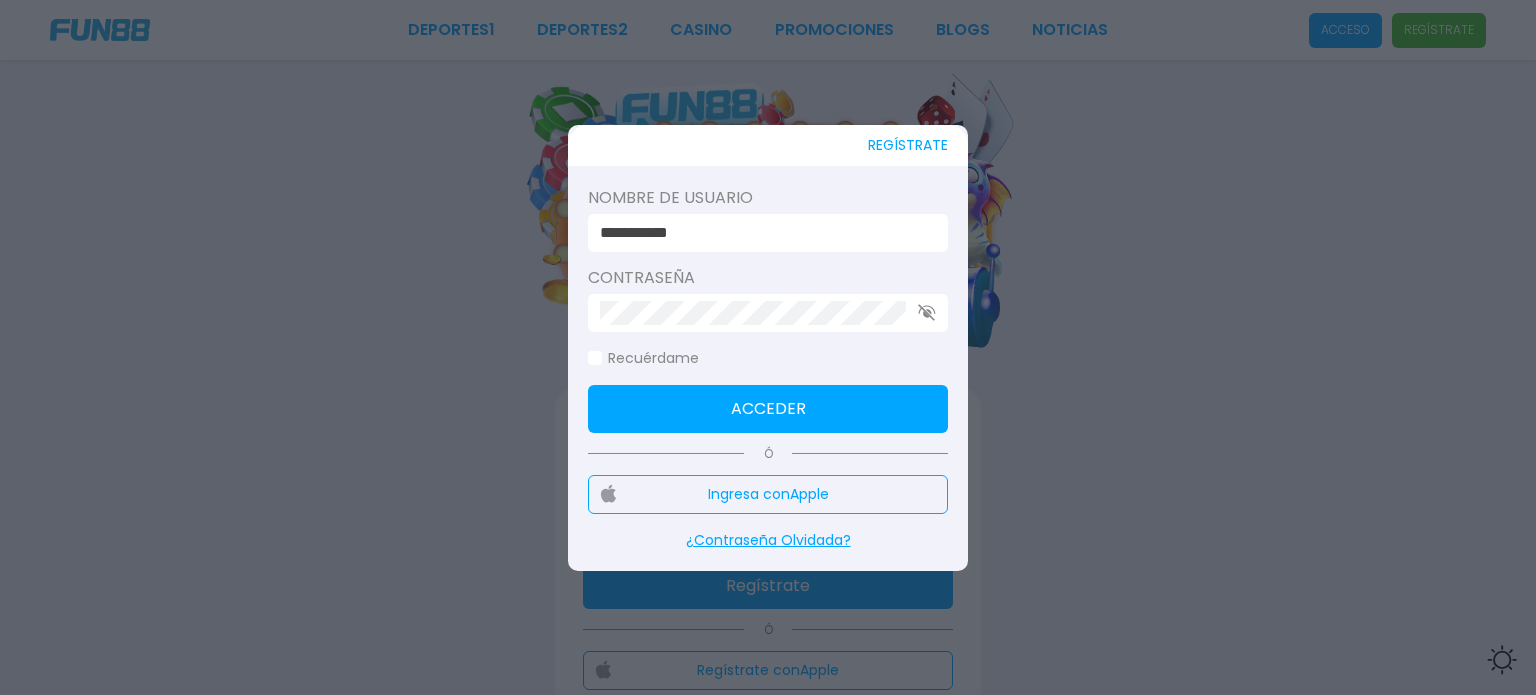 click on "Acceder" at bounding box center (768, 409) 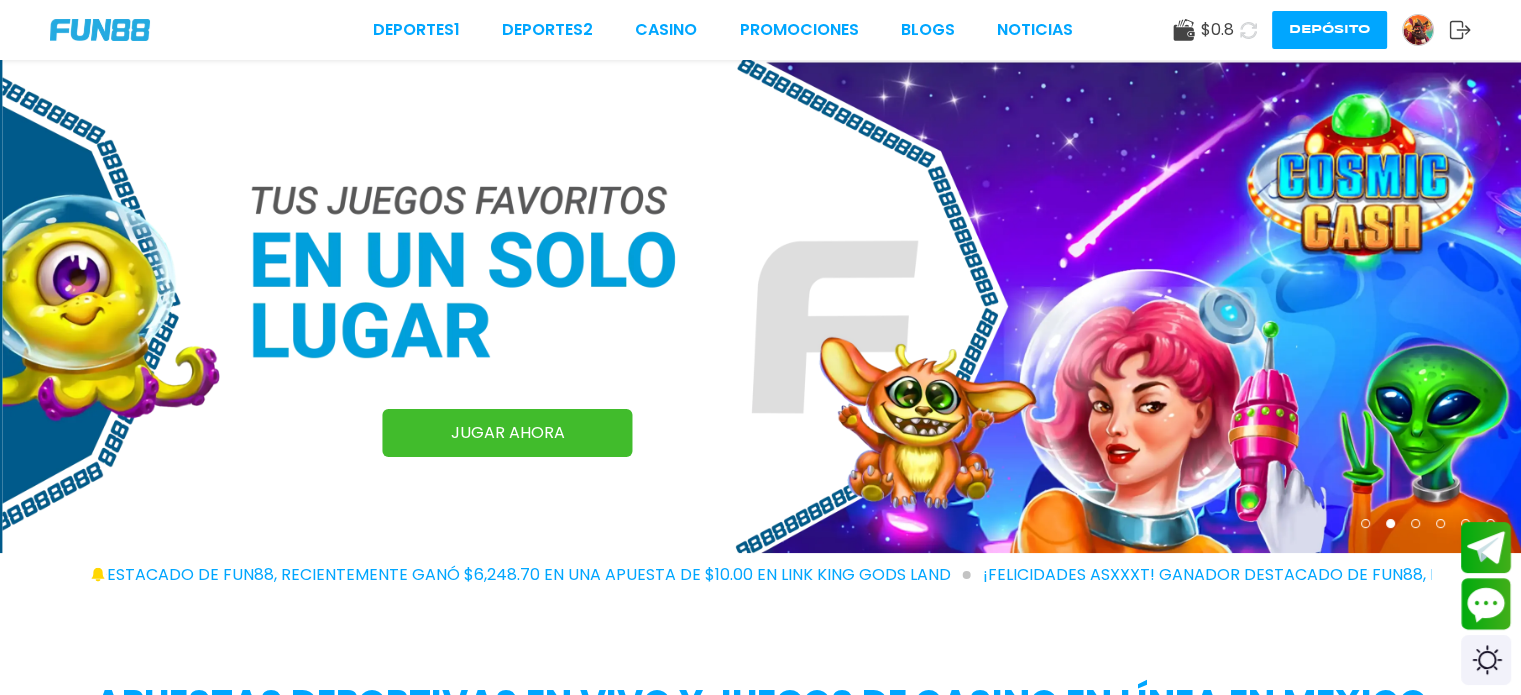 click at bounding box center [1418, 30] 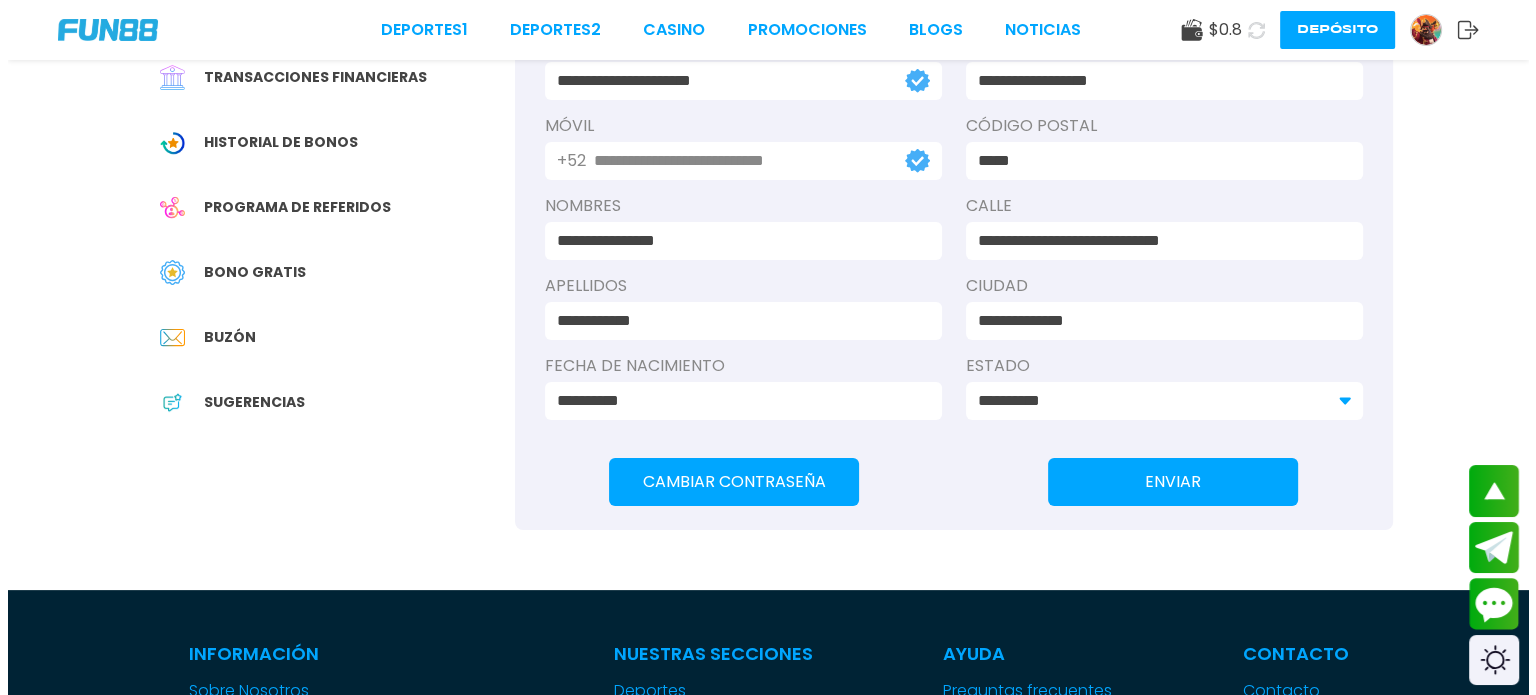 scroll, scrollTop: 0, scrollLeft: 0, axis: both 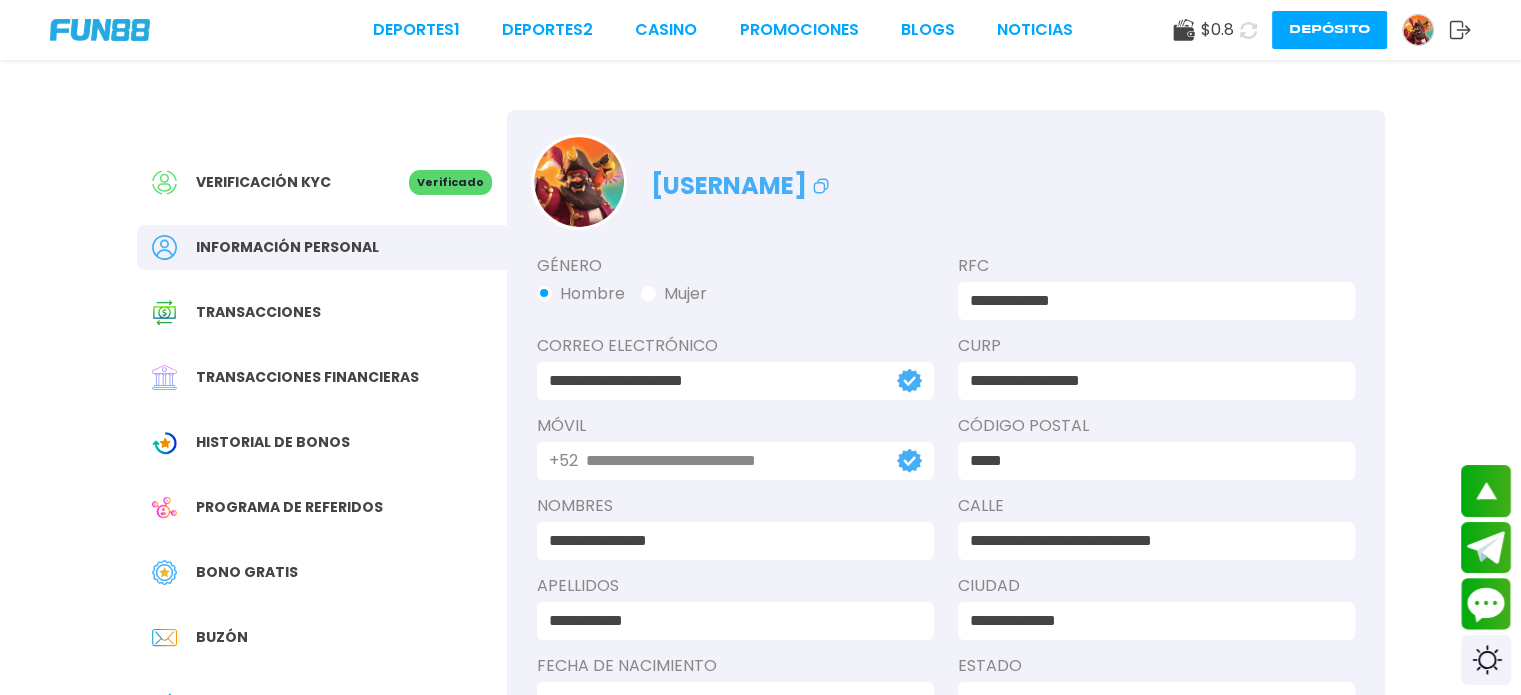 click 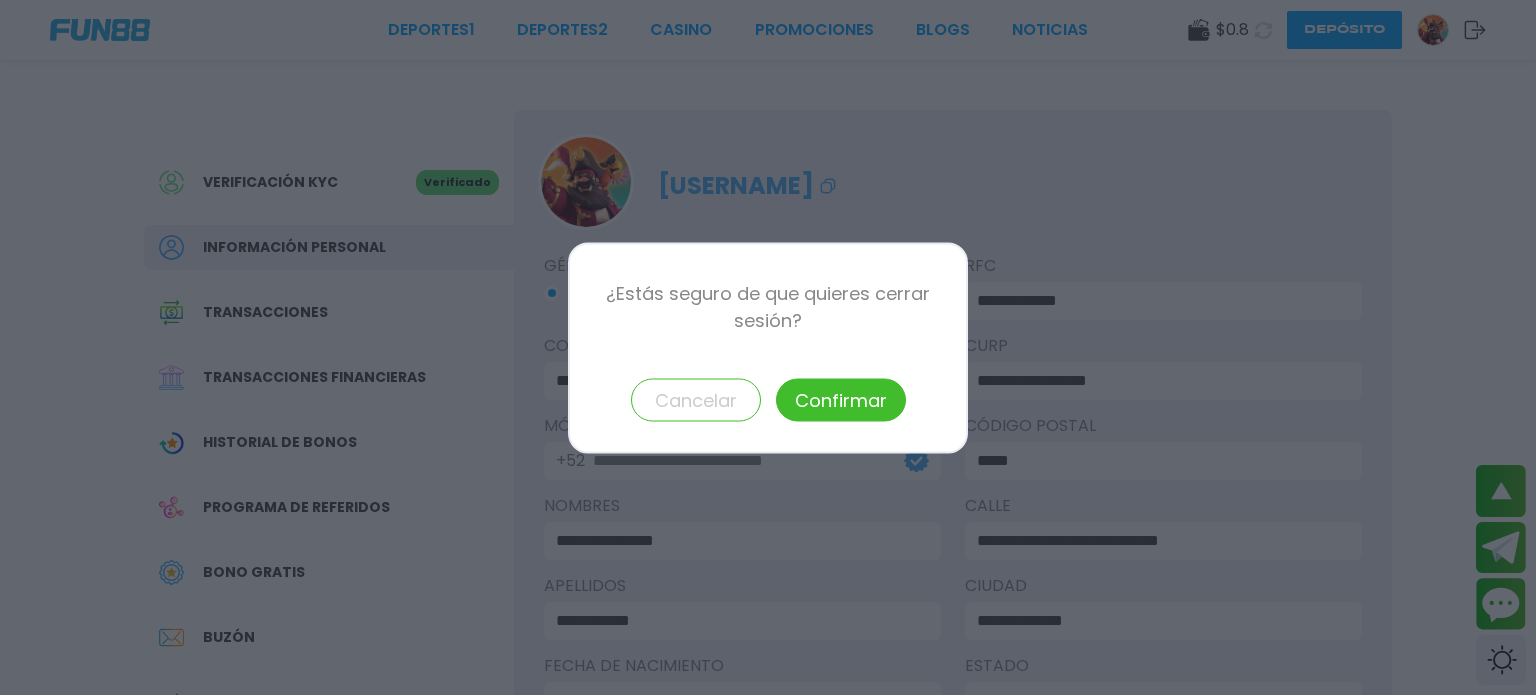 click on "Confirmar" at bounding box center (841, 399) 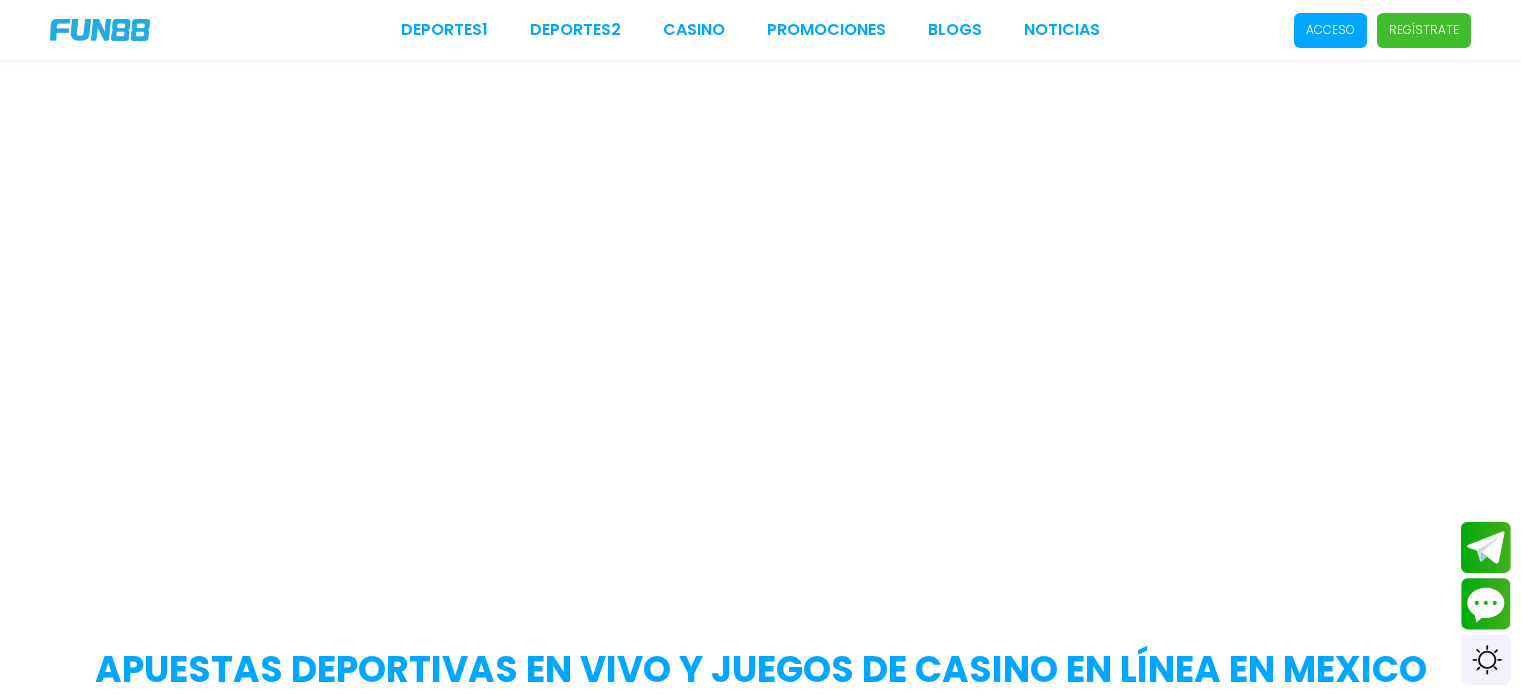 scroll, scrollTop: 0, scrollLeft: 0, axis: both 